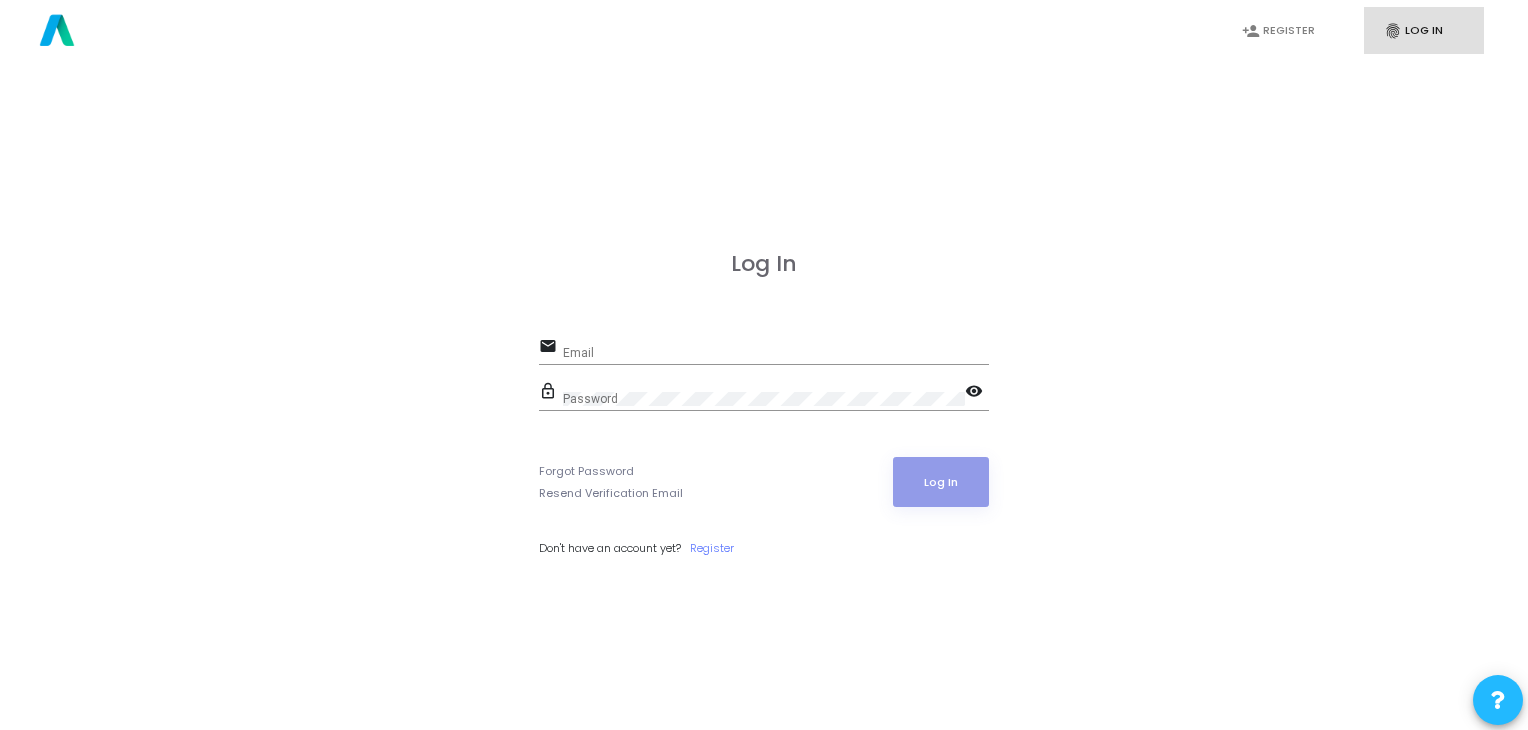 scroll, scrollTop: 0, scrollLeft: 0, axis: both 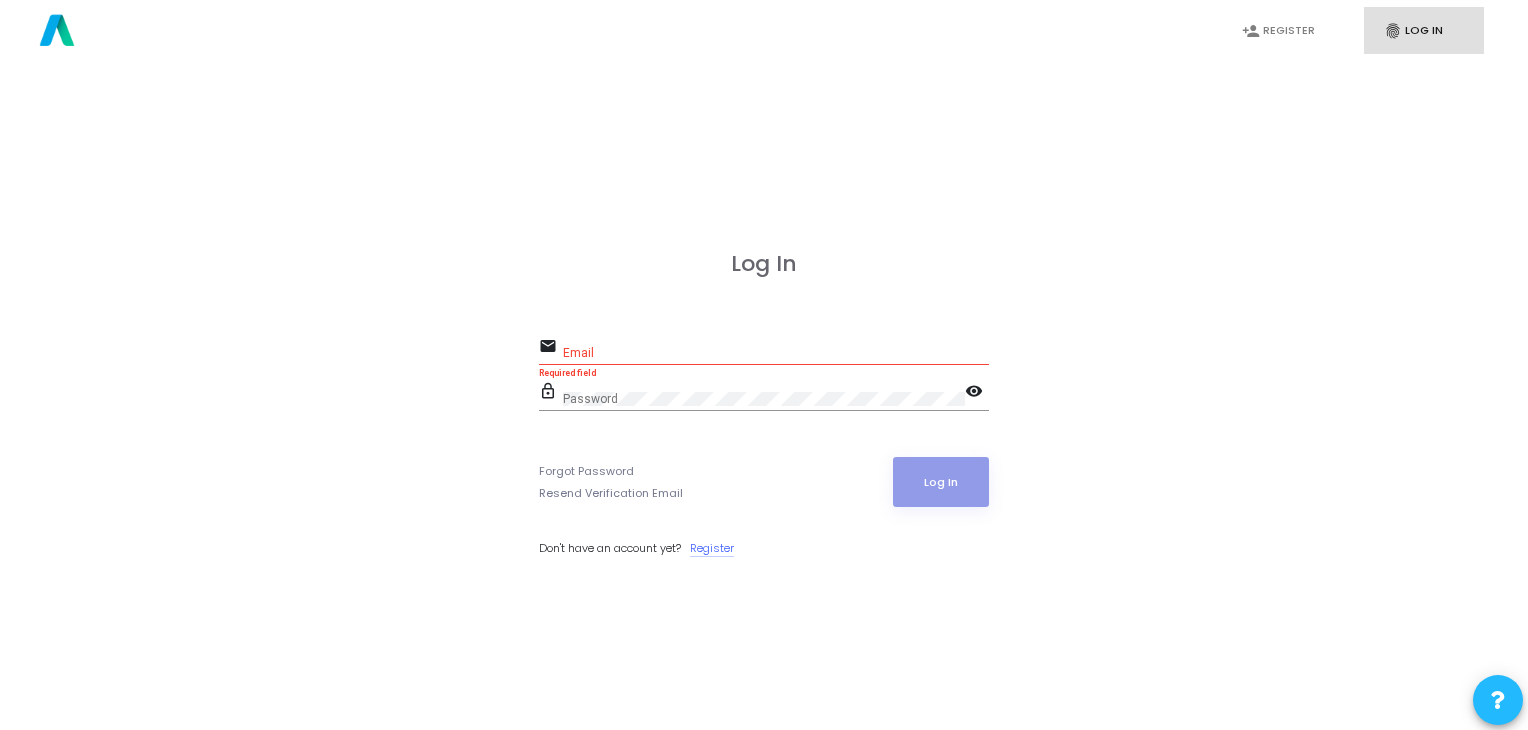 click on "Register" 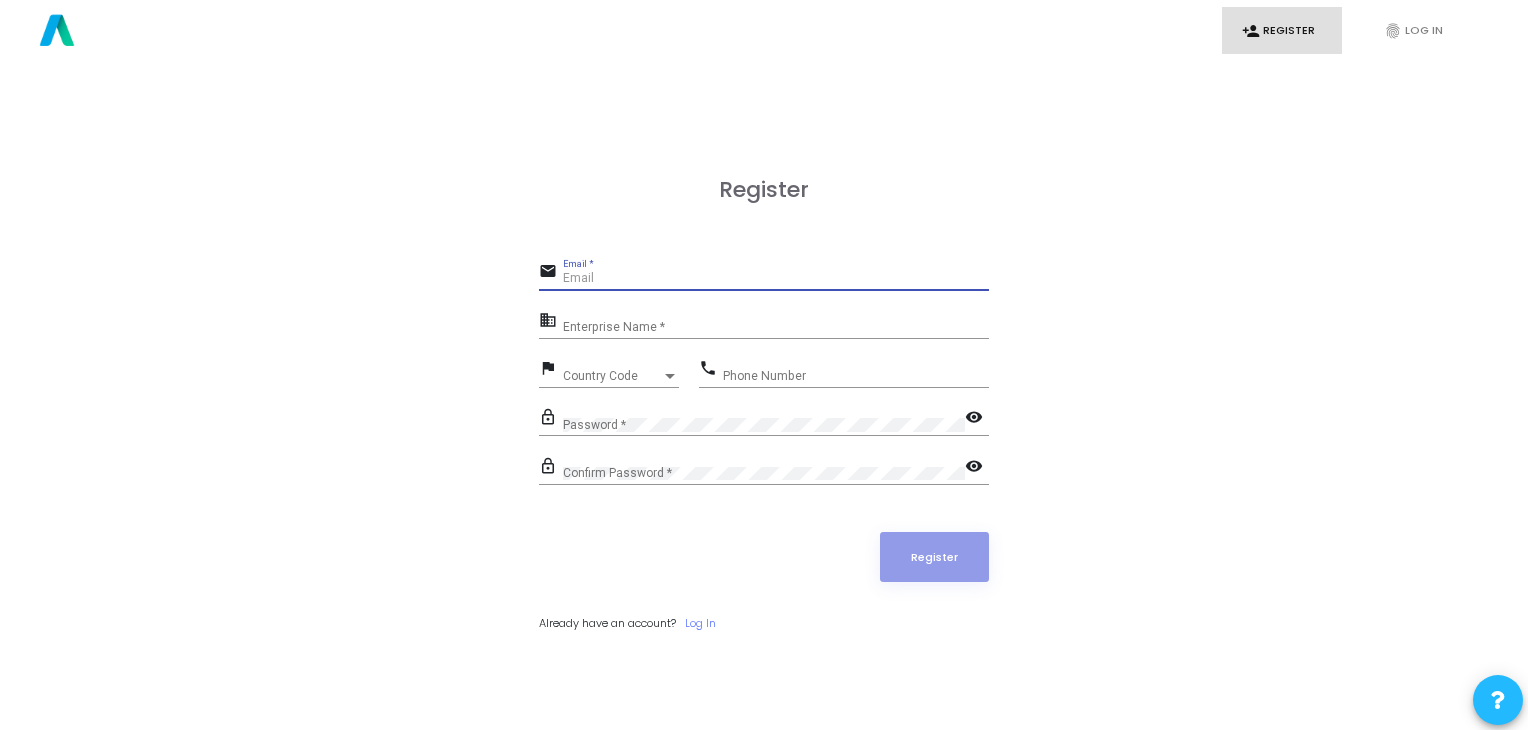 click on "Email *" at bounding box center (776, 279) 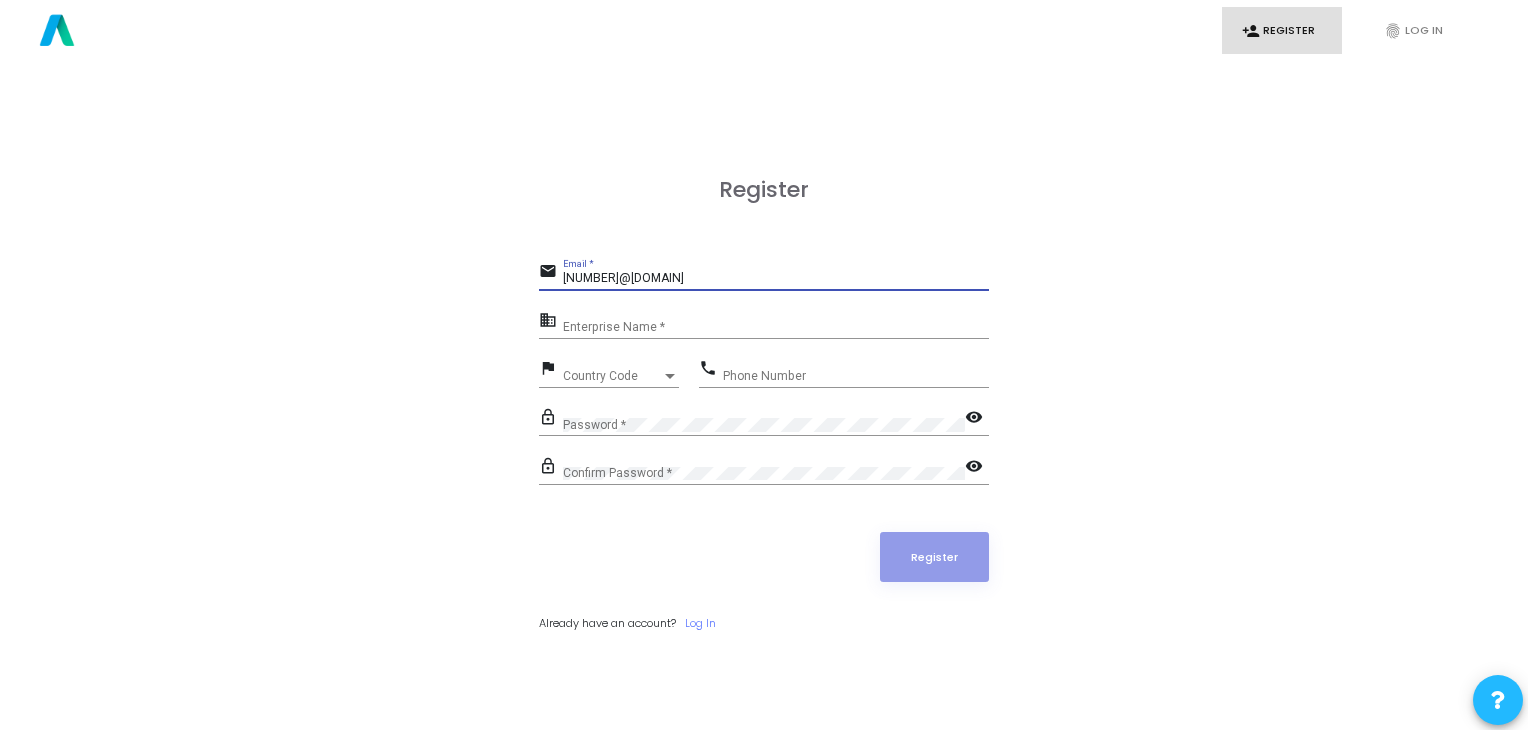 type on "[NUMBER]@[DOMAIN]" 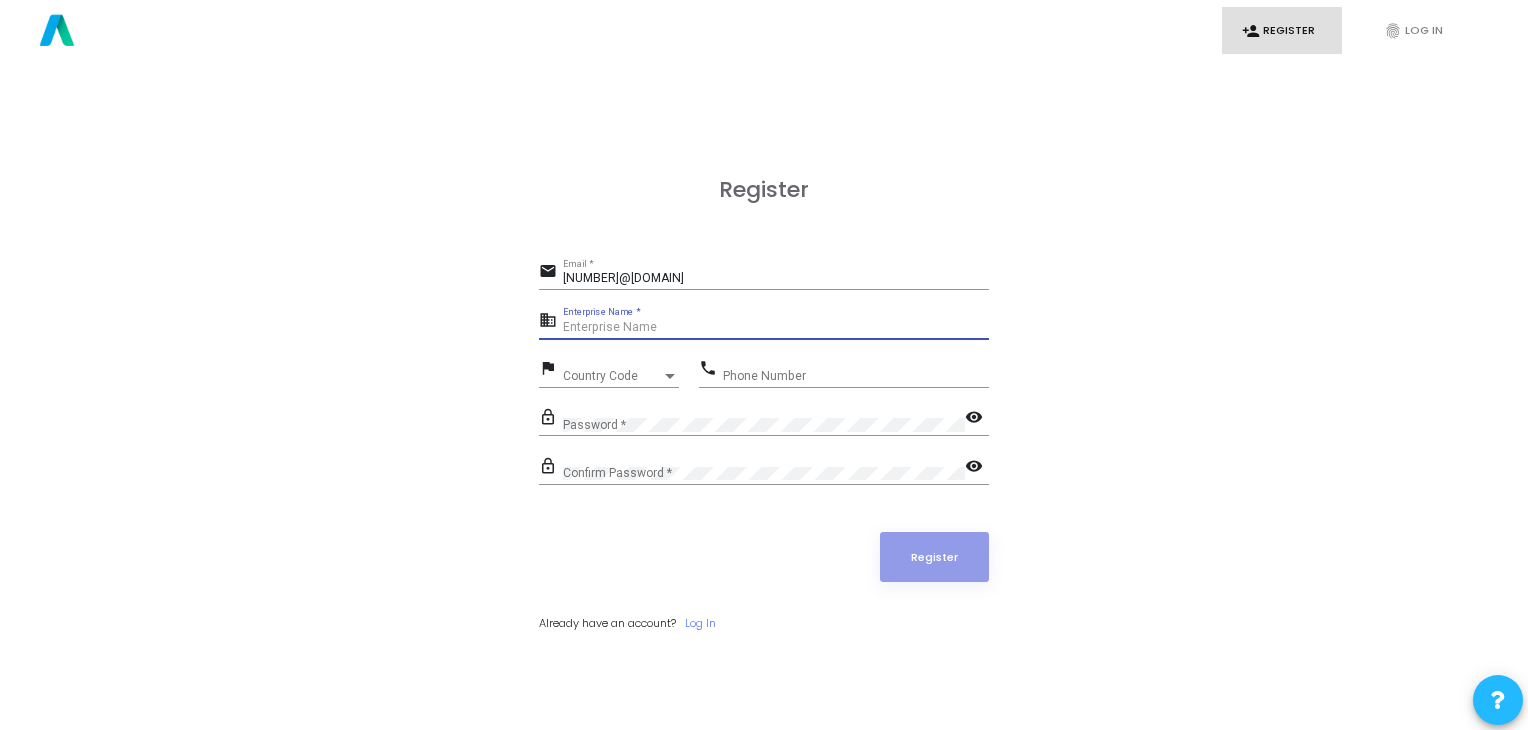 click on "Enterprise Name *" at bounding box center (776, 328) 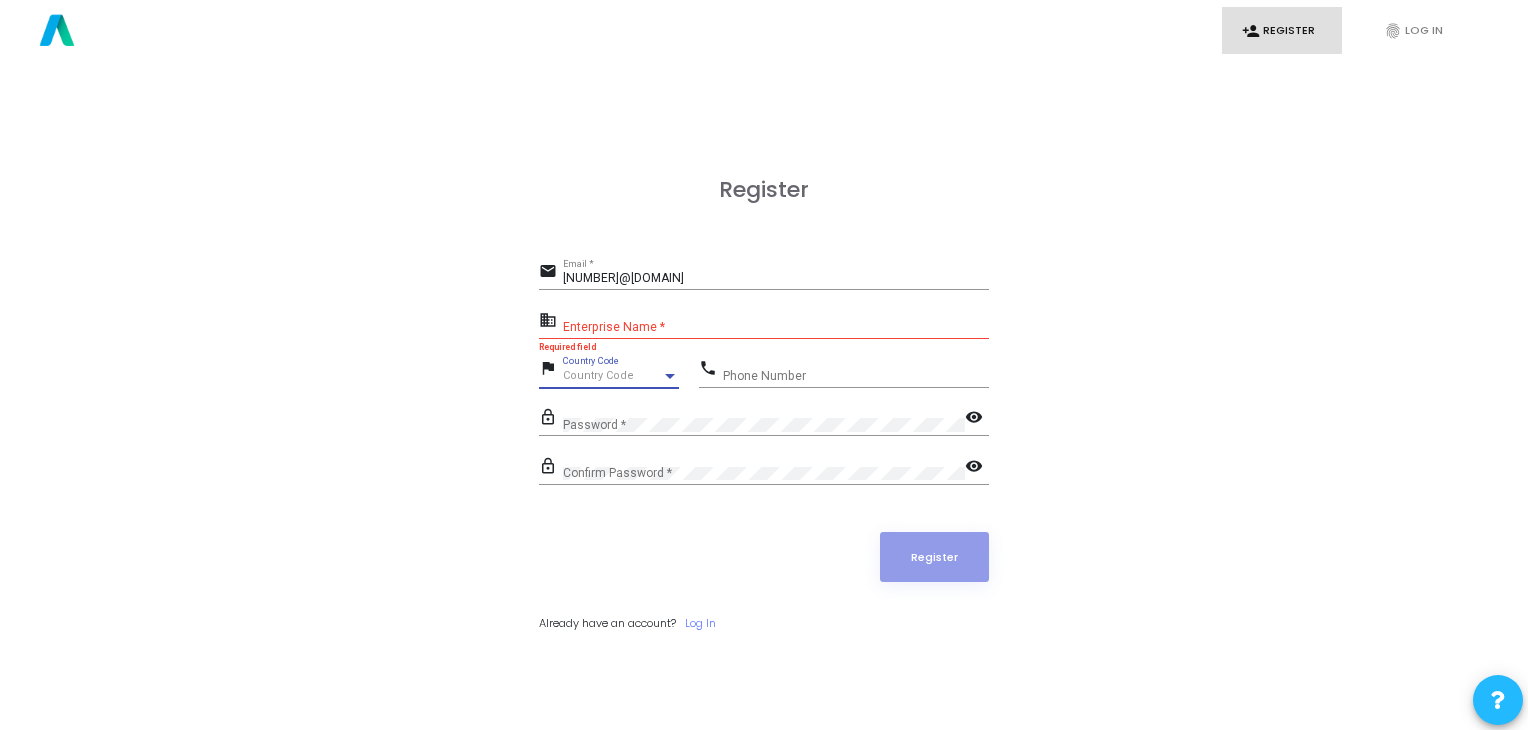 click on "Country Code" at bounding box center (598, 375) 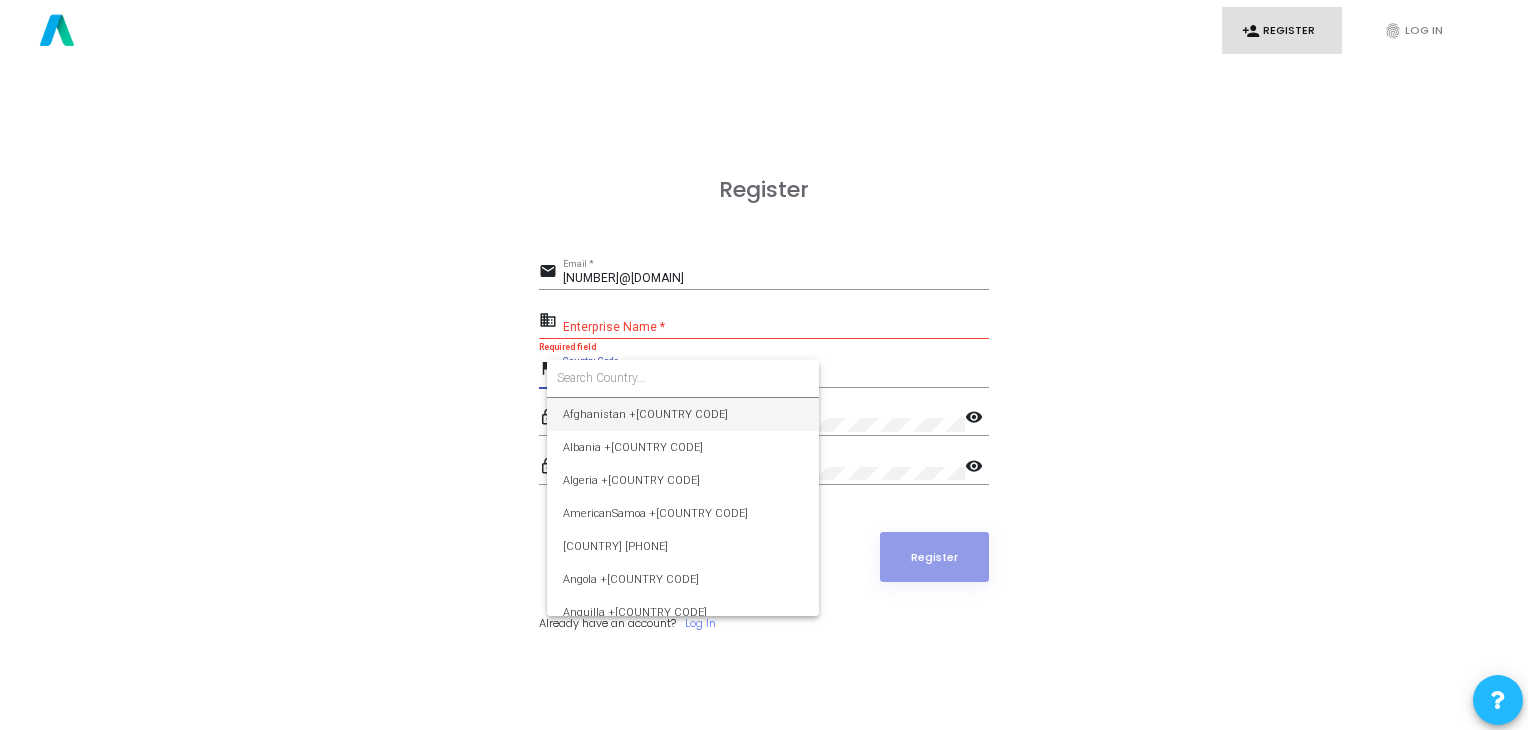 click at bounding box center [764, 365] 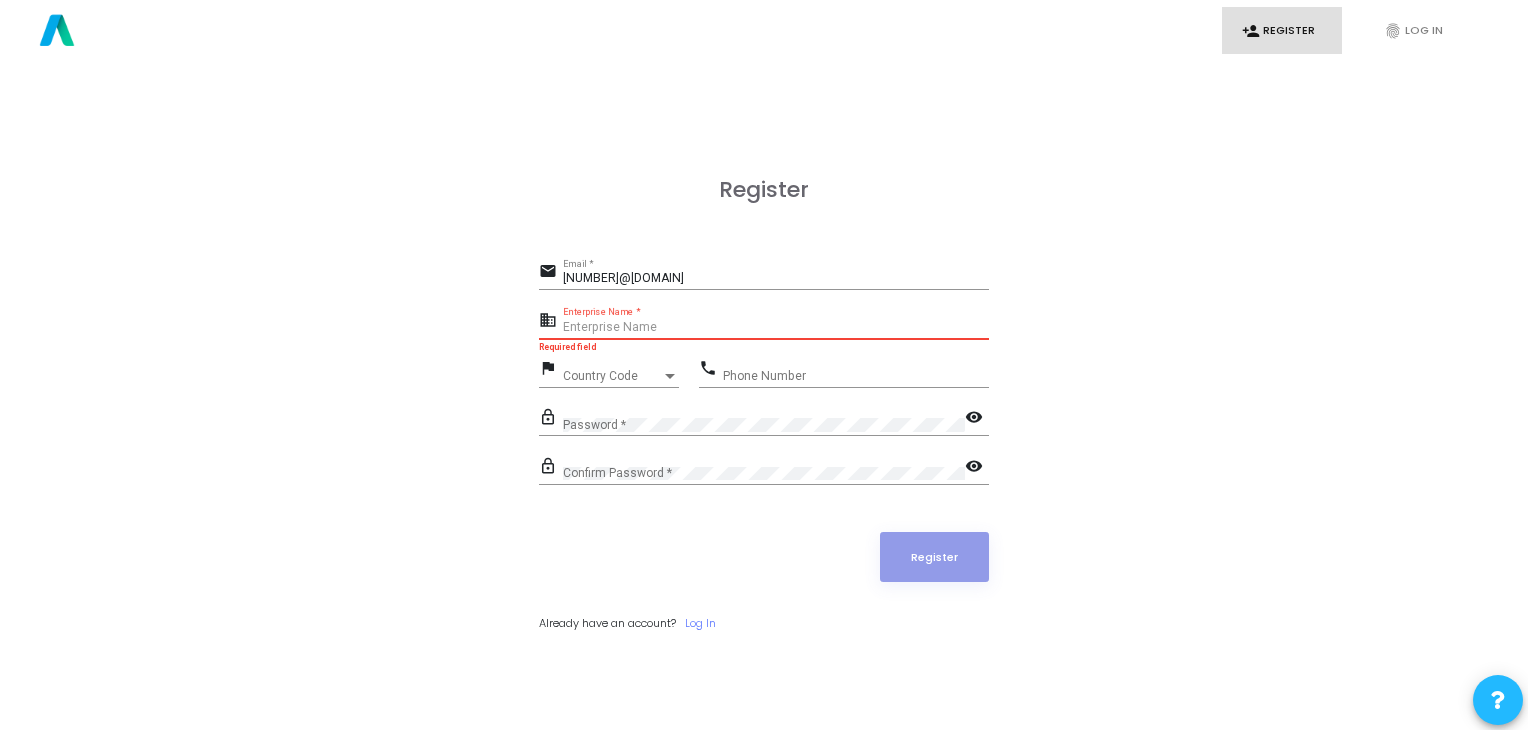 click on "Enterprise Name *" at bounding box center (776, 328) 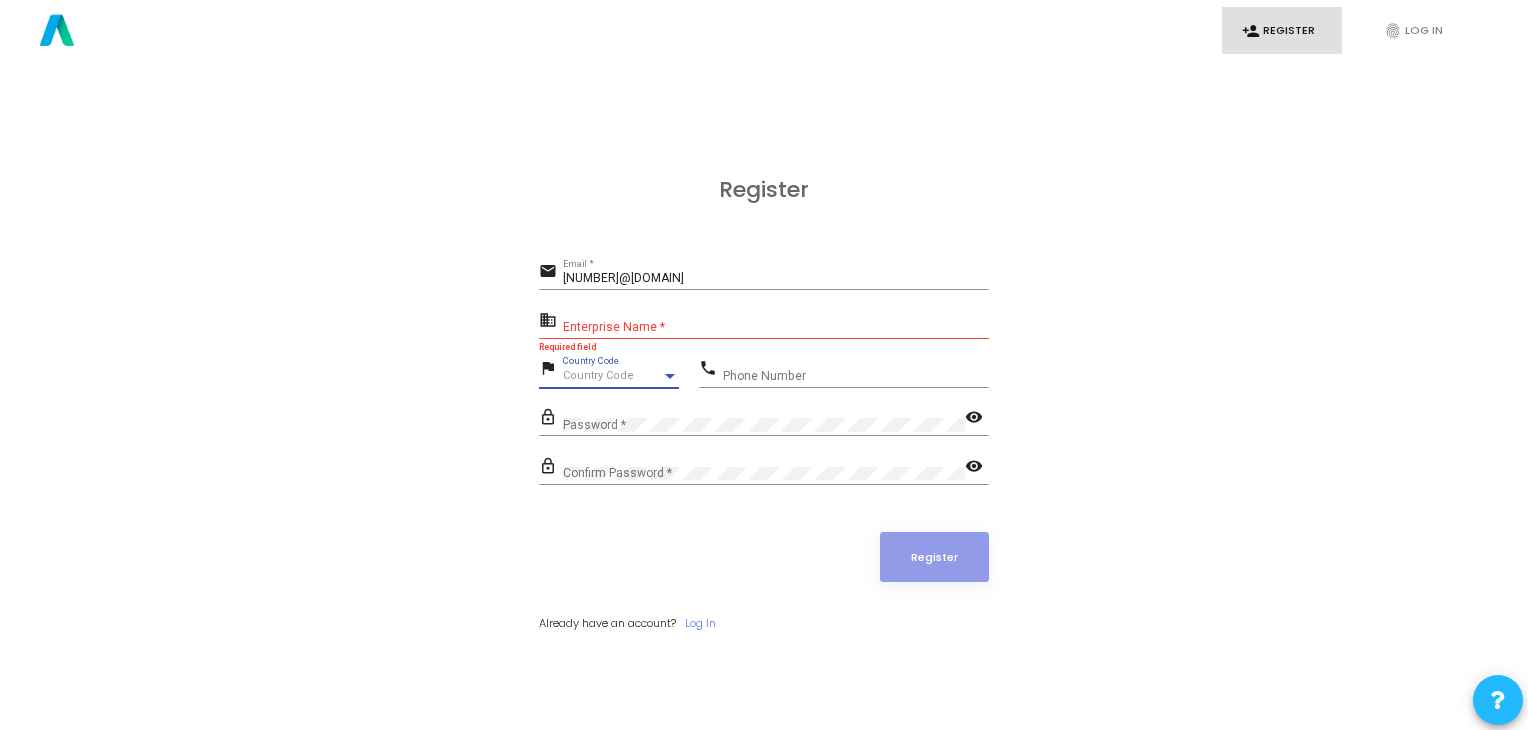 click on "Country Code" at bounding box center [598, 375] 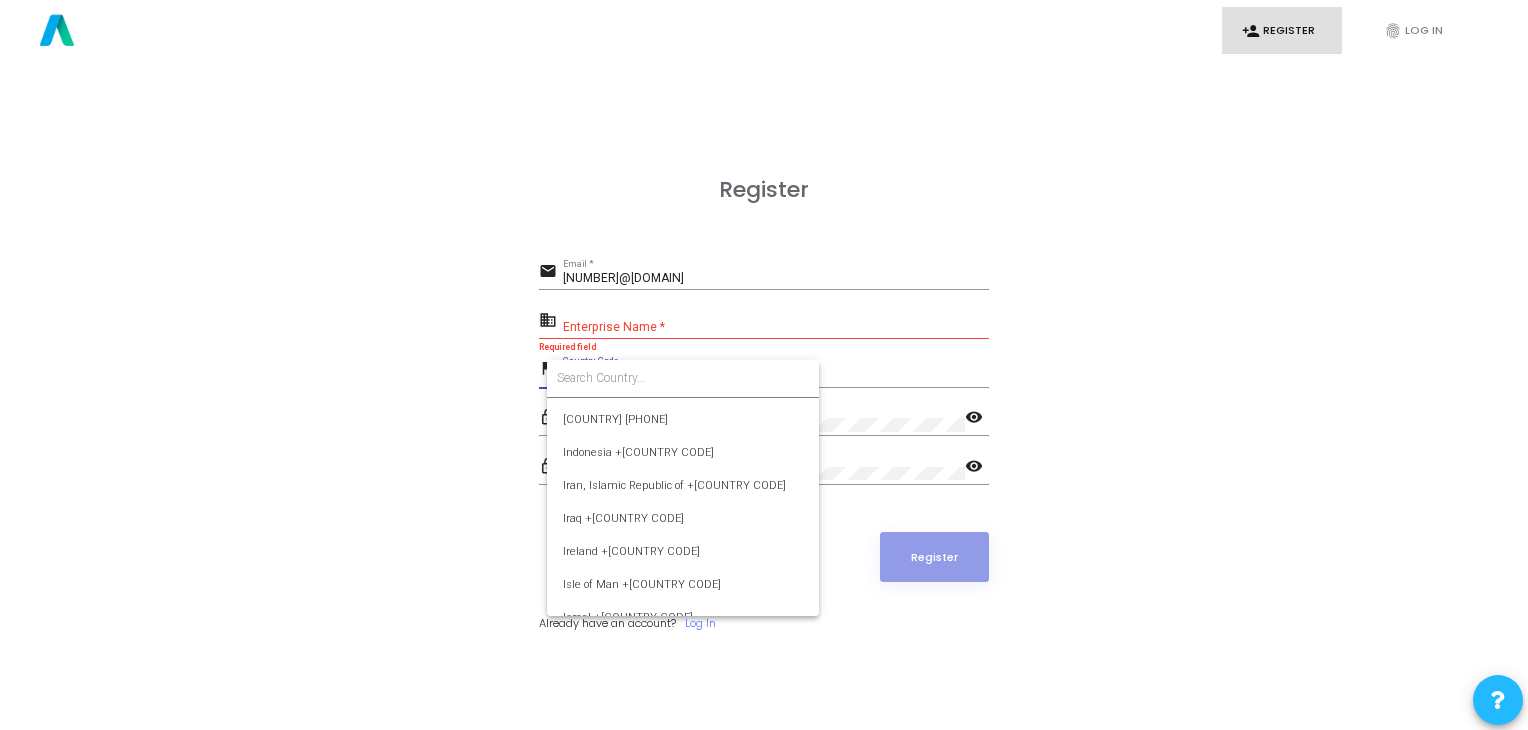 scroll, scrollTop: 3159, scrollLeft: 0, axis: vertical 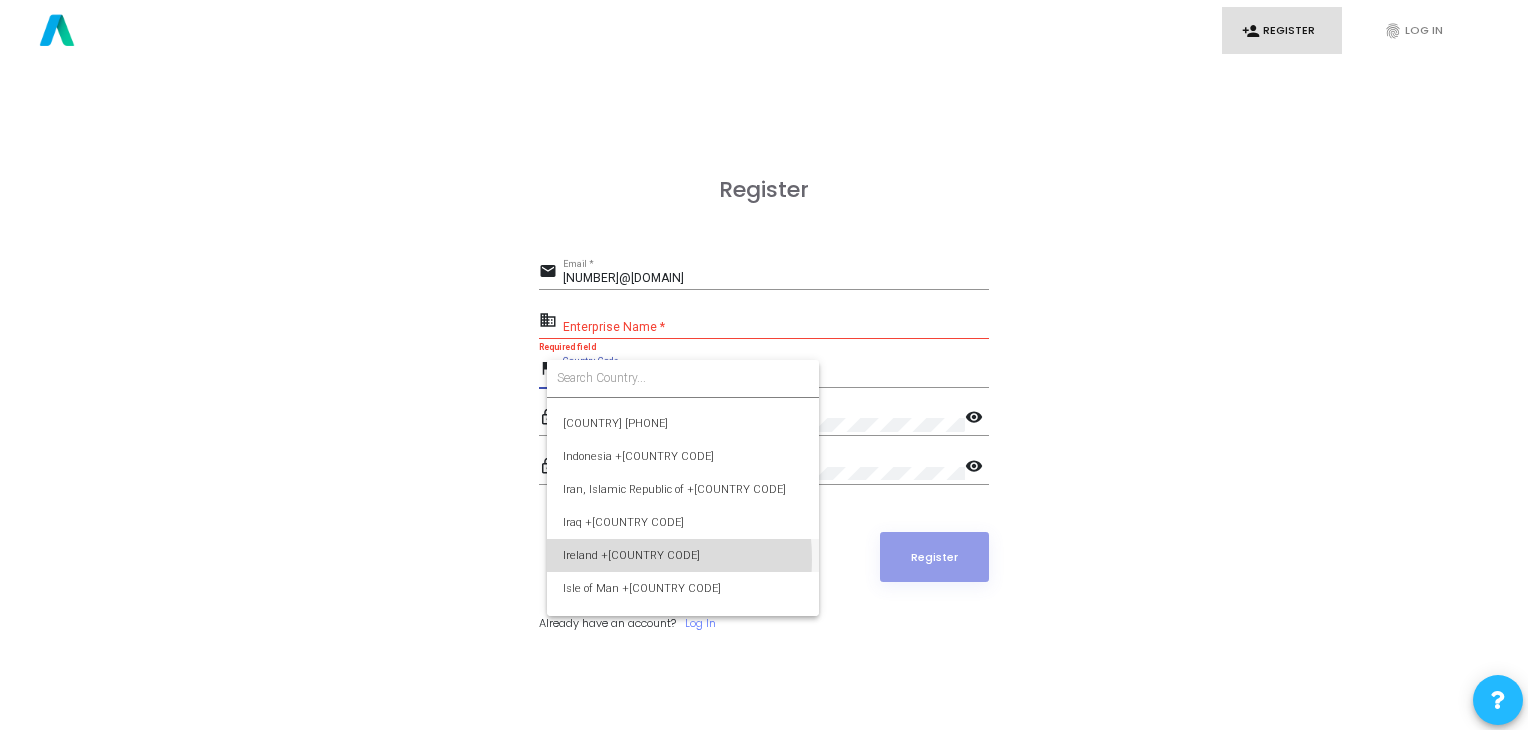 click on "Ireland +[COUNTRY CODE]" at bounding box center [683, 555] 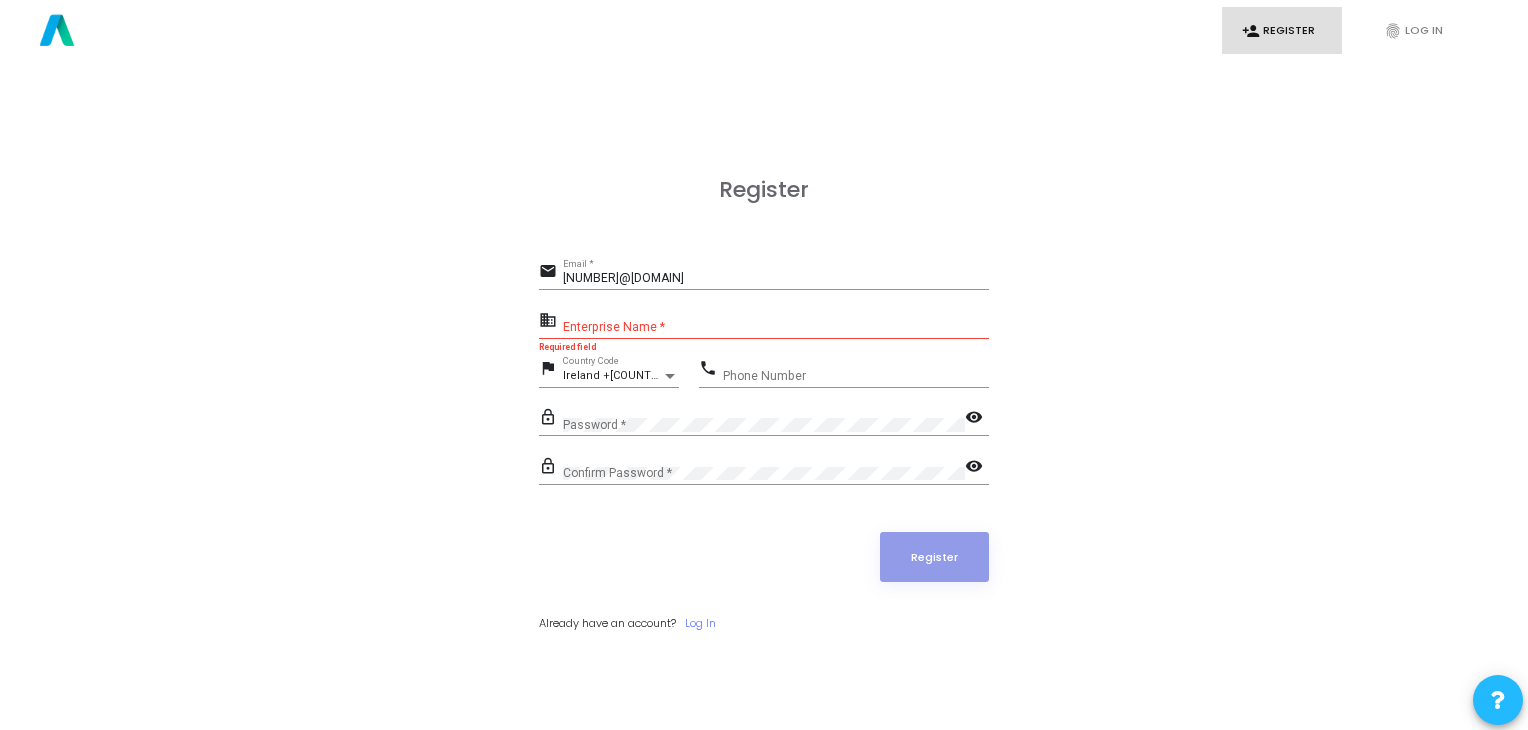 click on "[COUNTRY] +[COUNTRY CODE] Country Code" 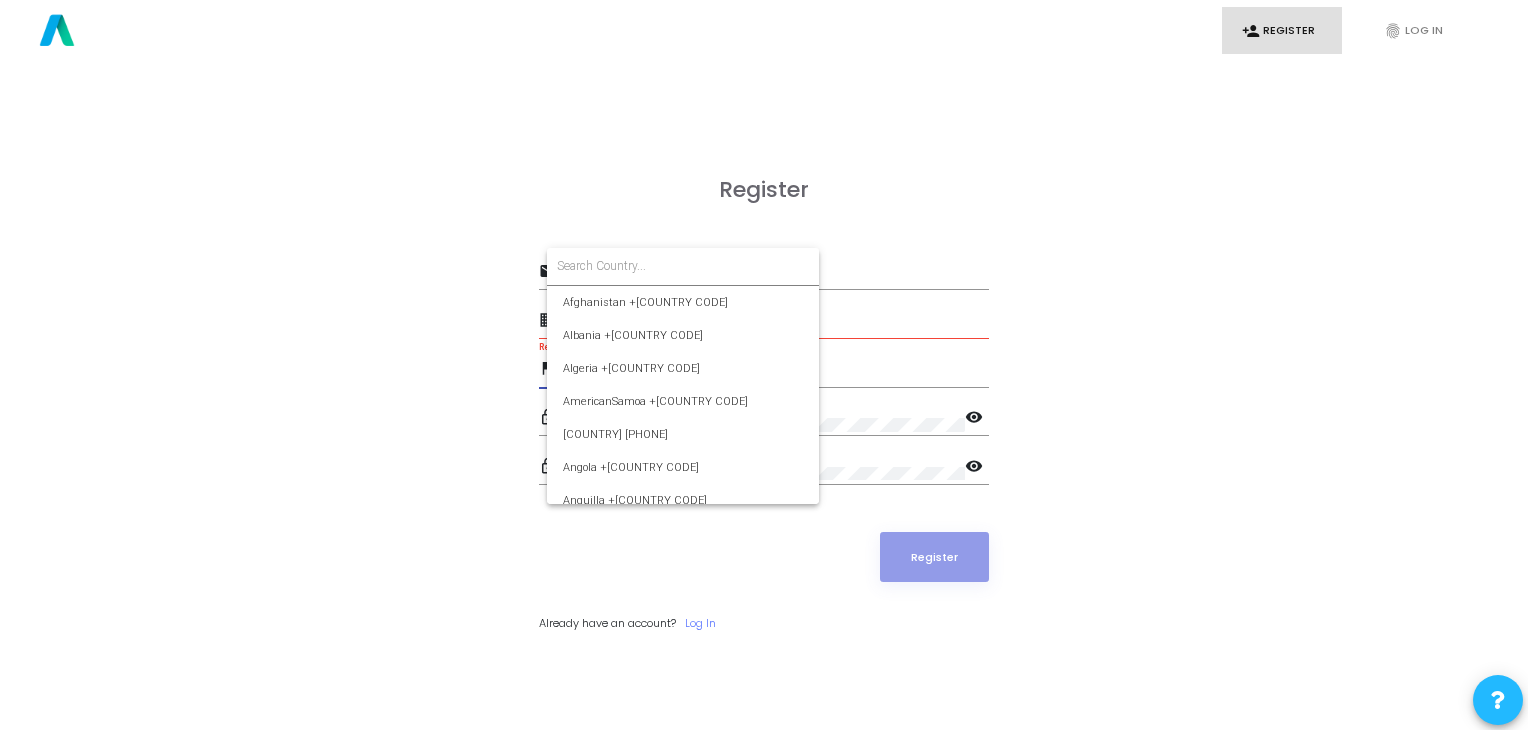 scroll, scrollTop: 3188, scrollLeft: 0, axis: vertical 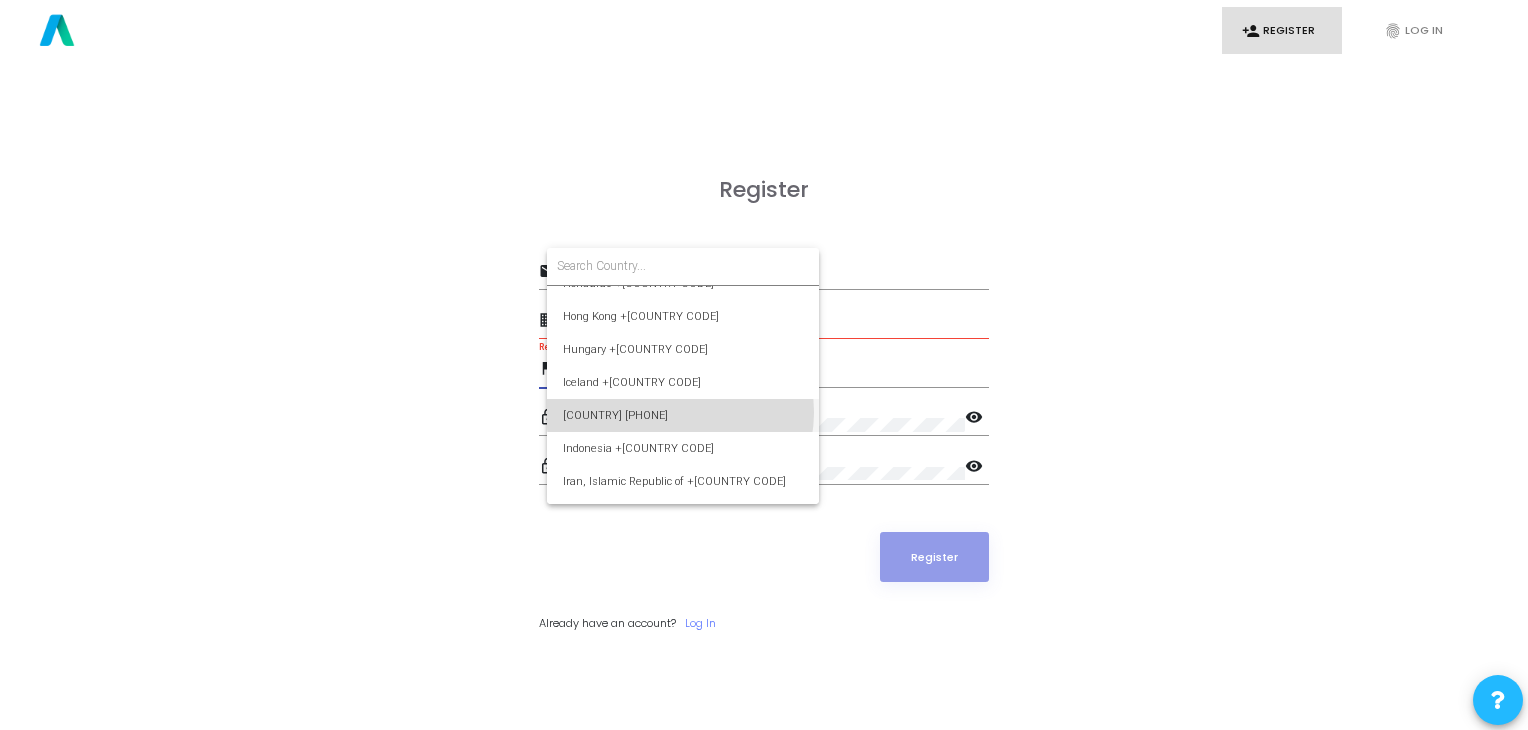 click on "[COUNTRY] [PHONE]" at bounding box center (683, 415) 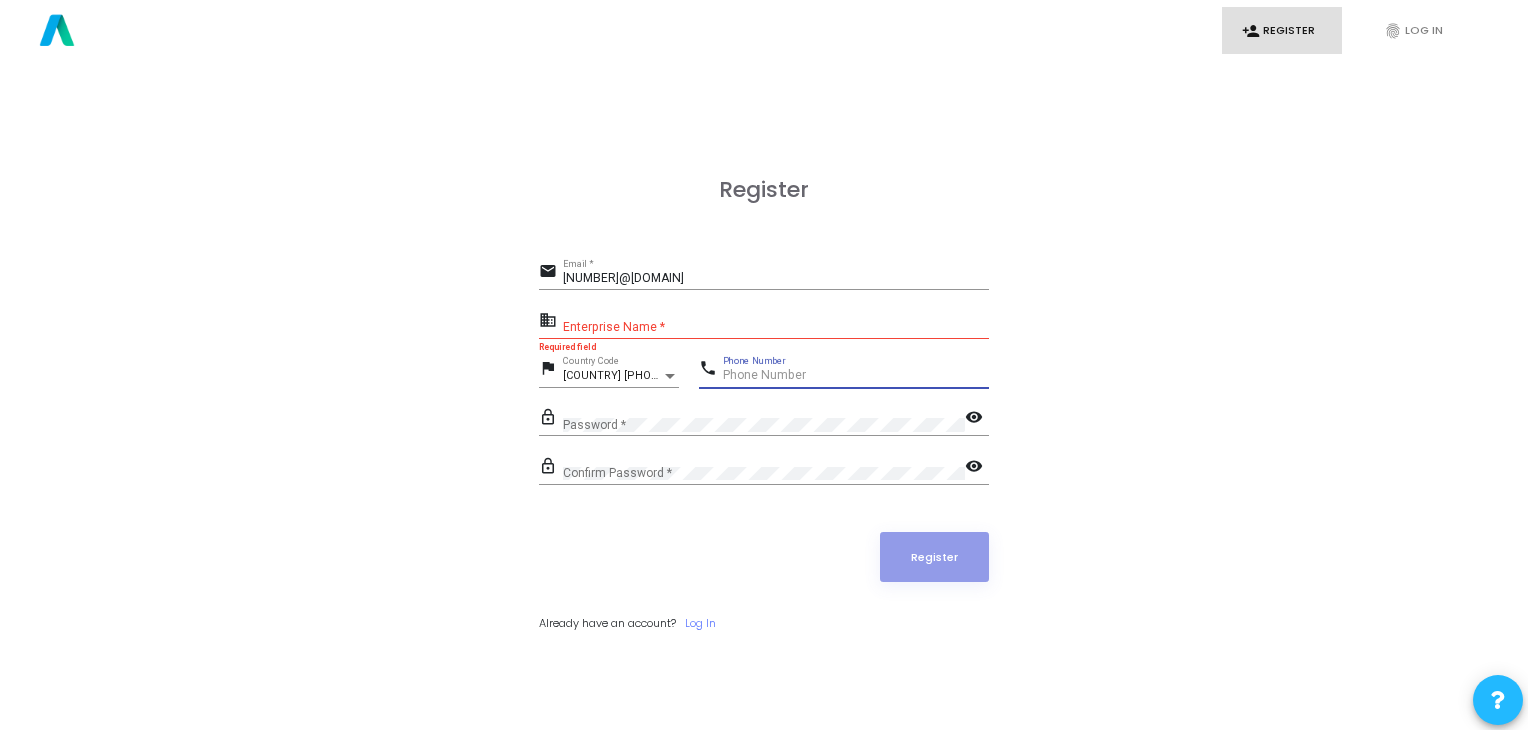 click on "Phone Number" at bounding box center (856, 376) 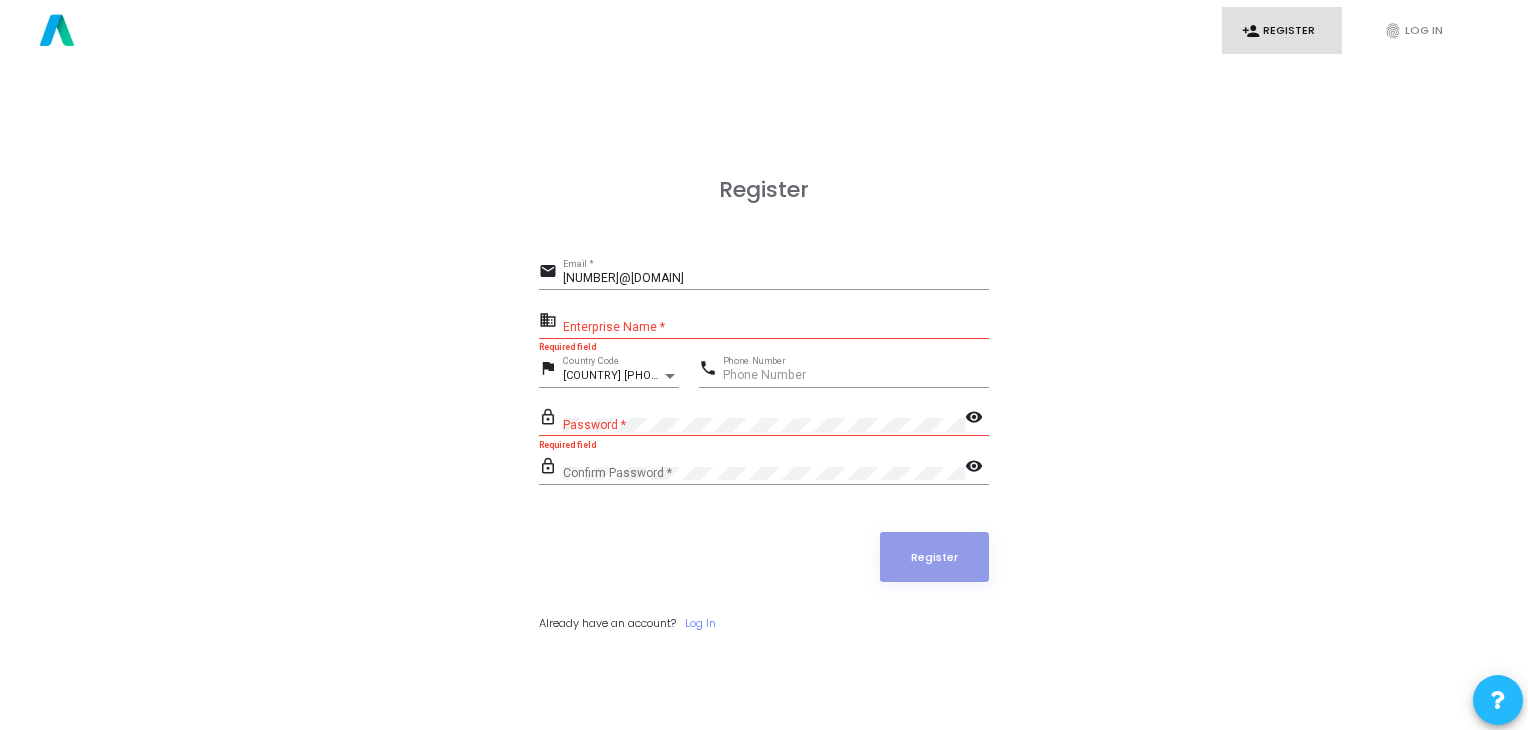click on "Enterprise Name *" 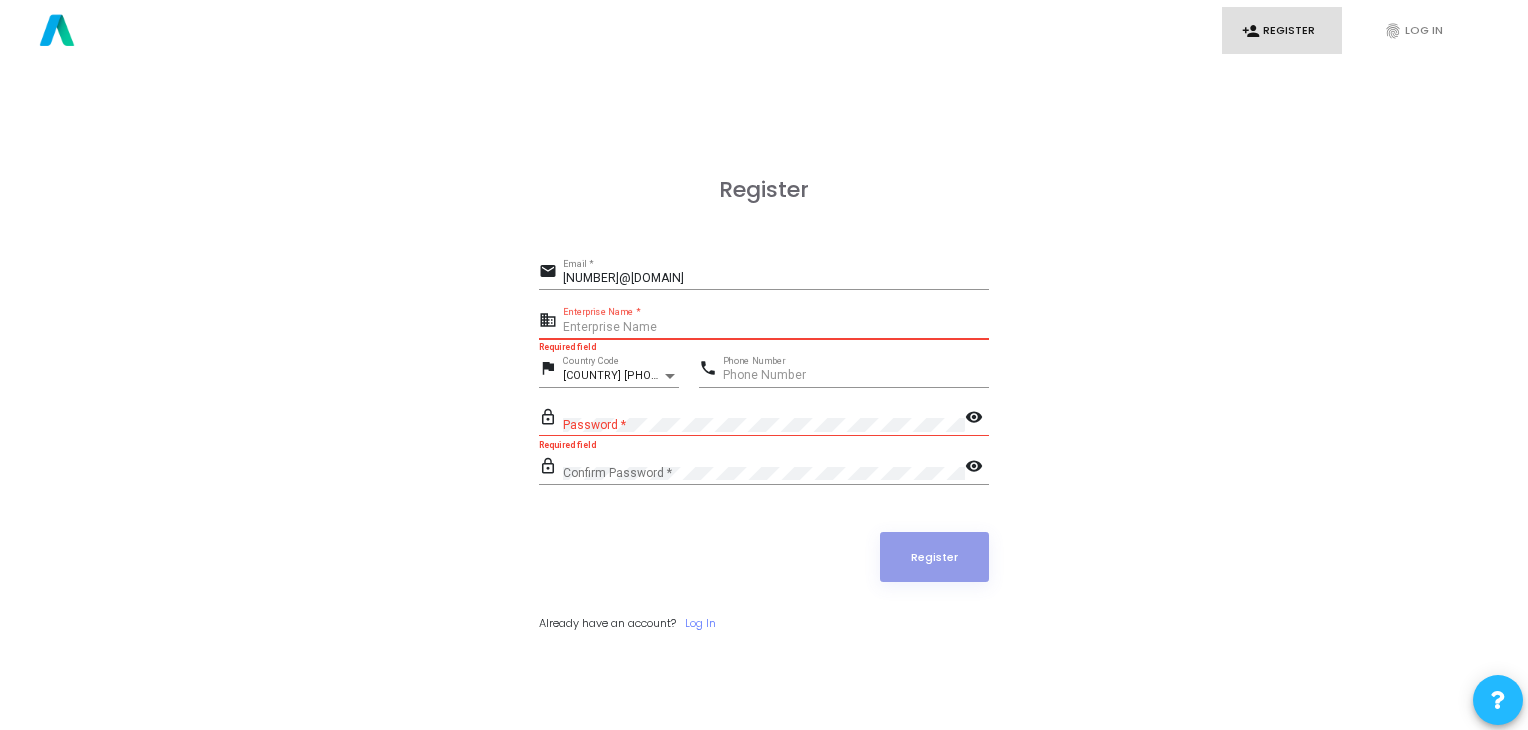 click on "Enterprise Name *" at bounding box center [776, 328] 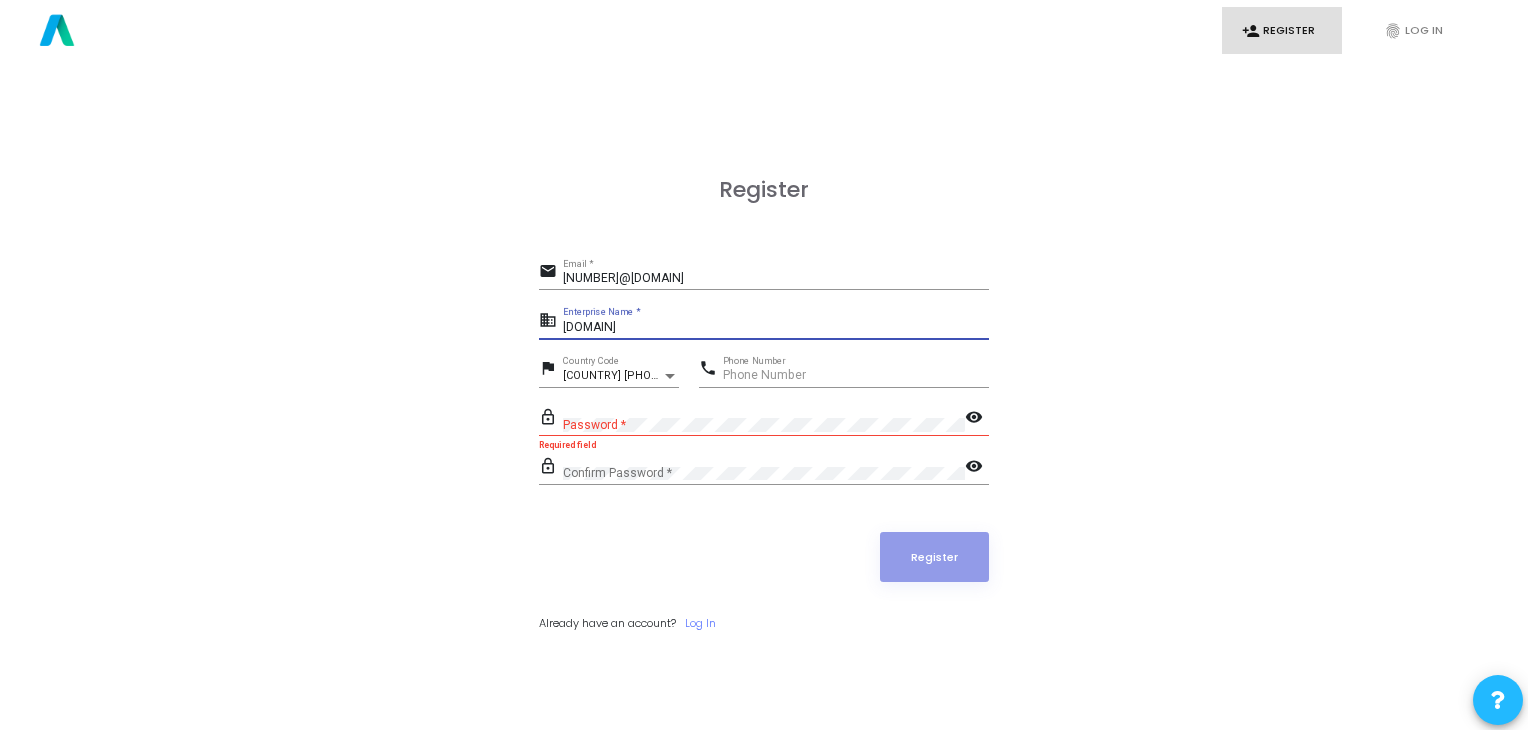 type on "[DOMAIN]" 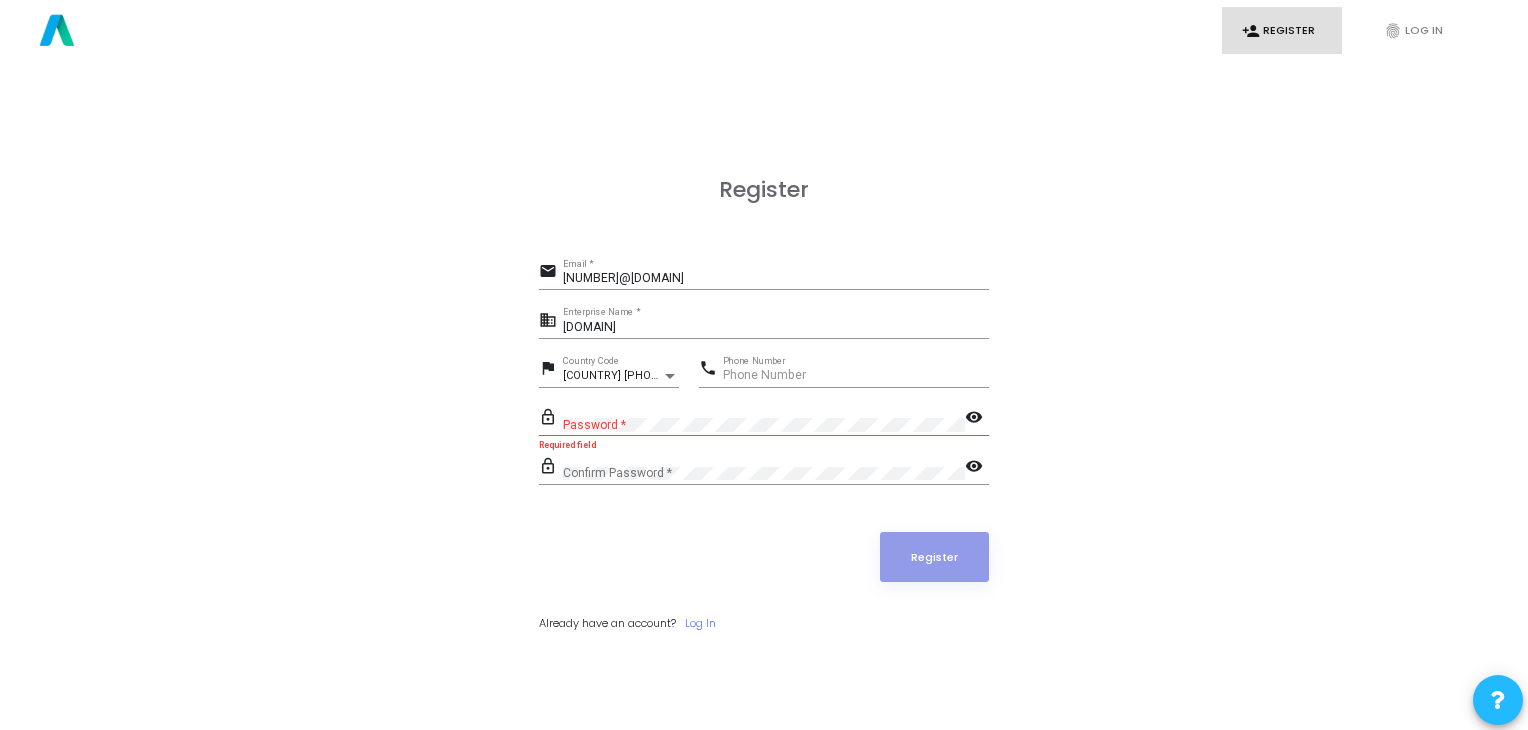 click on "Password *" 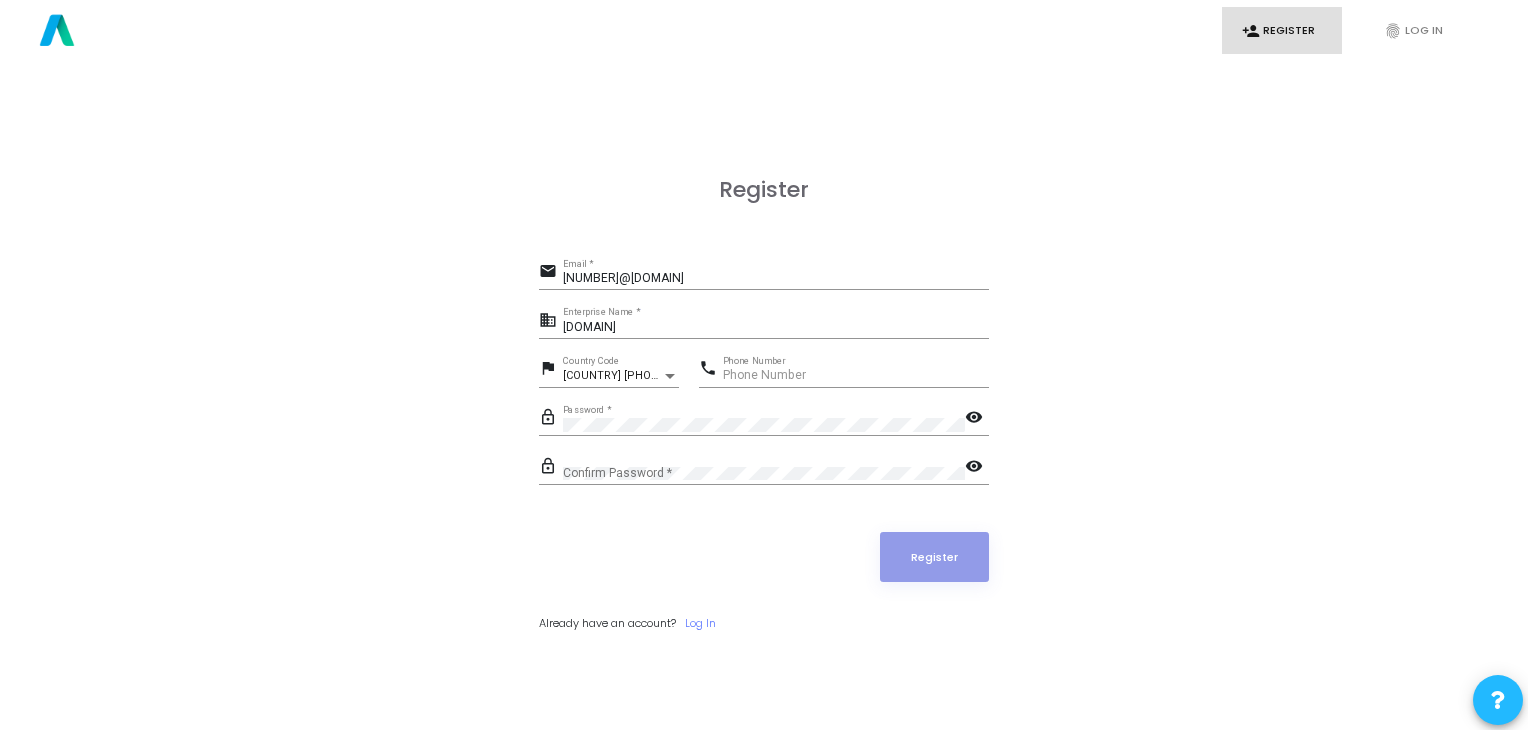 click on "Confirm Password *" 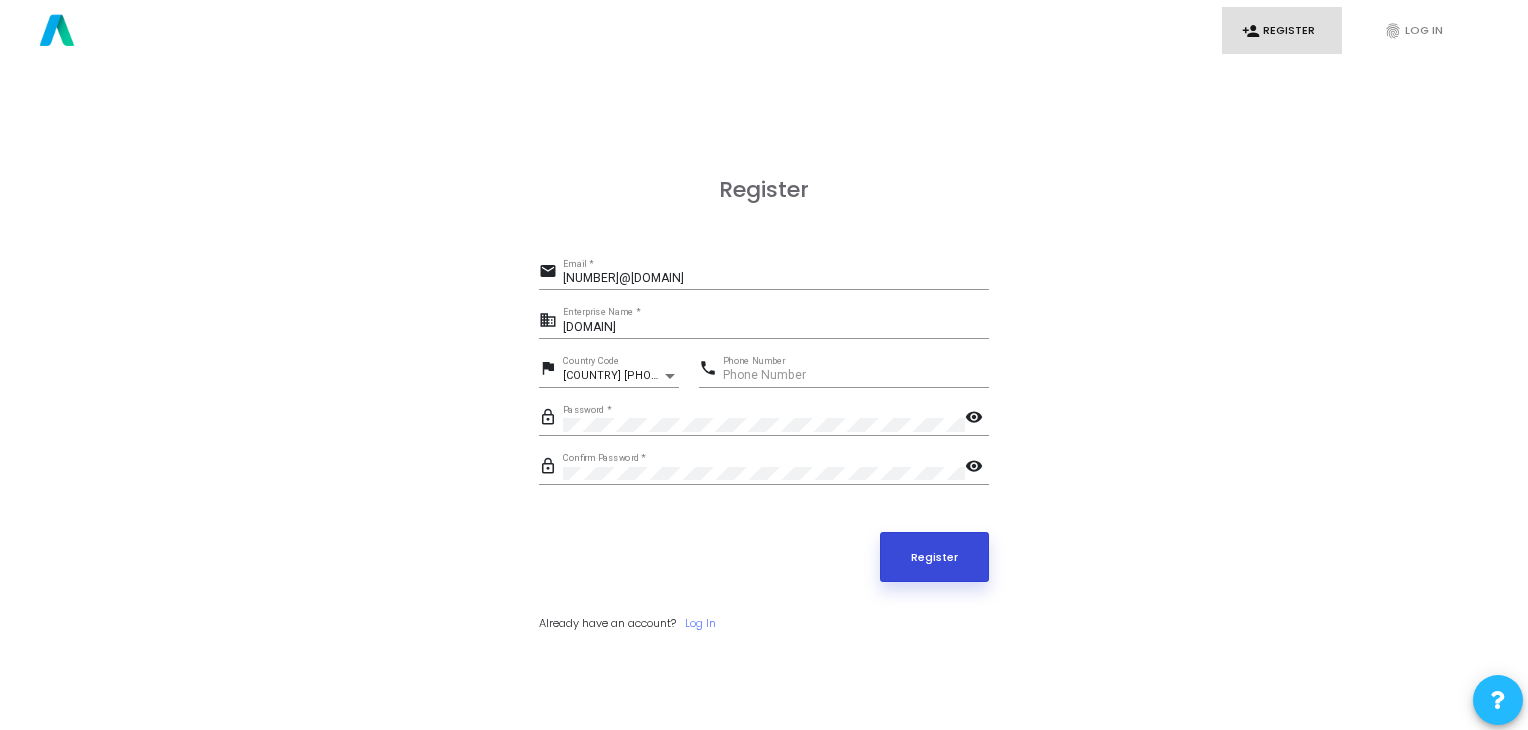 click on "Register" at bounding box center (935, 557) 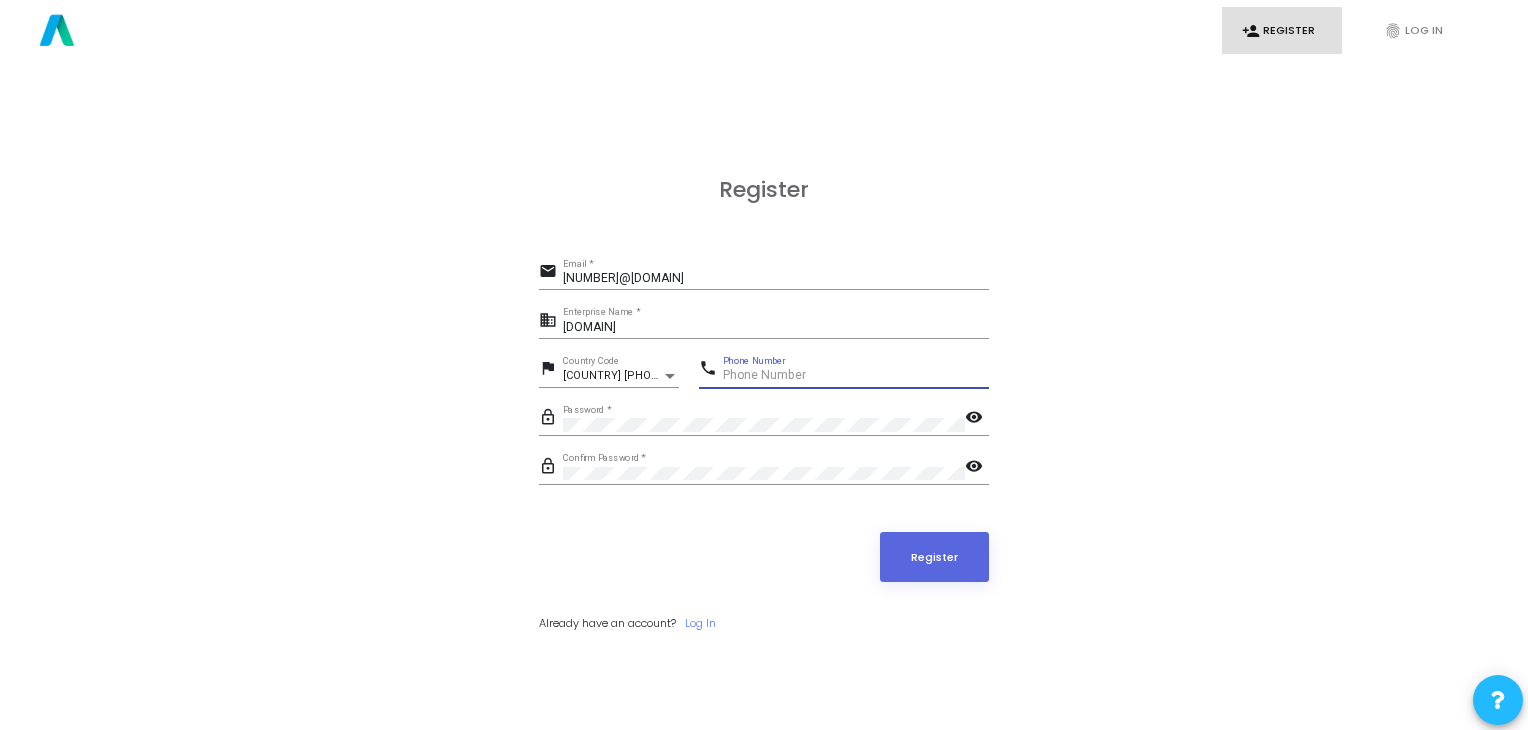 click on "[PHONE]" at bounding box center (856, 376) 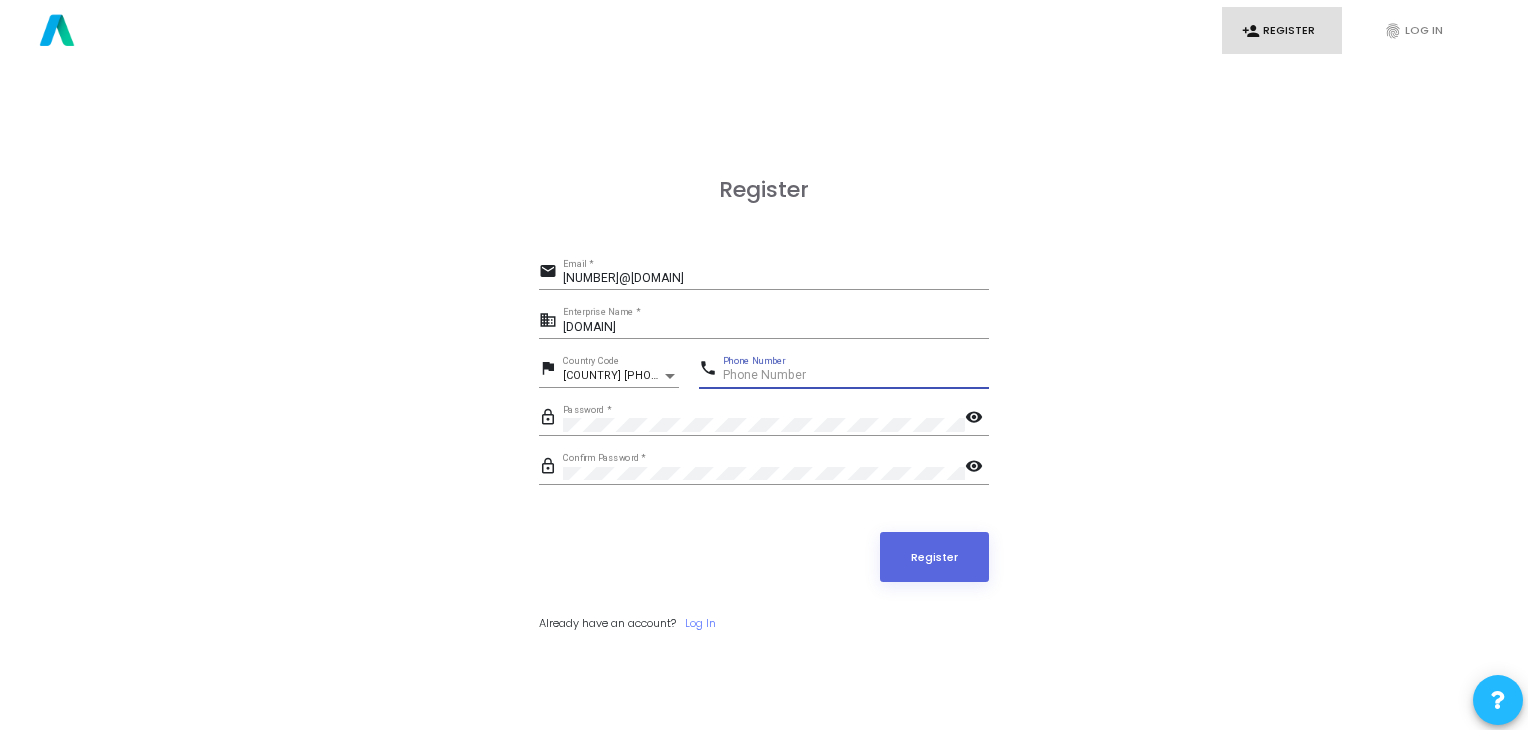 type on "[PHONE]" 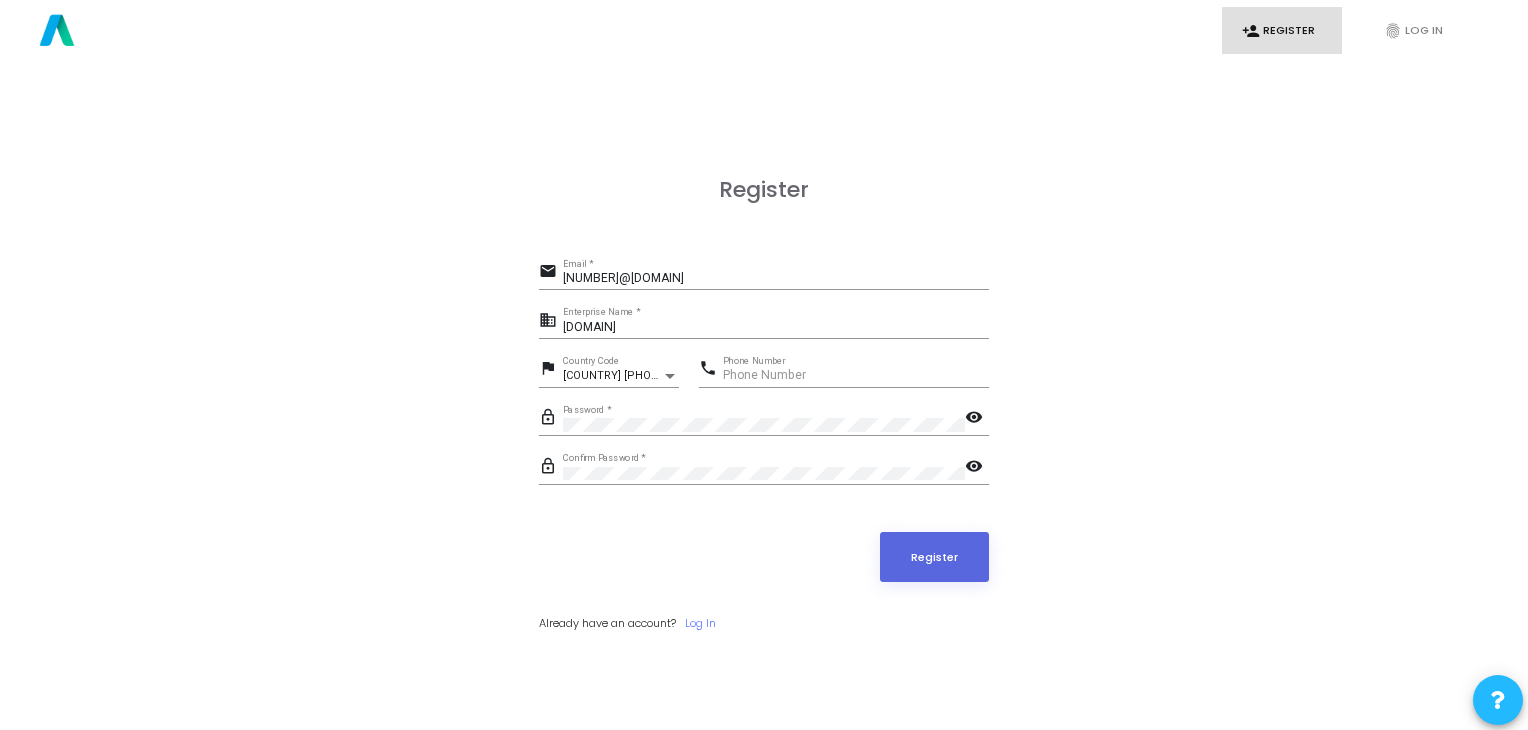 click on "Password *" 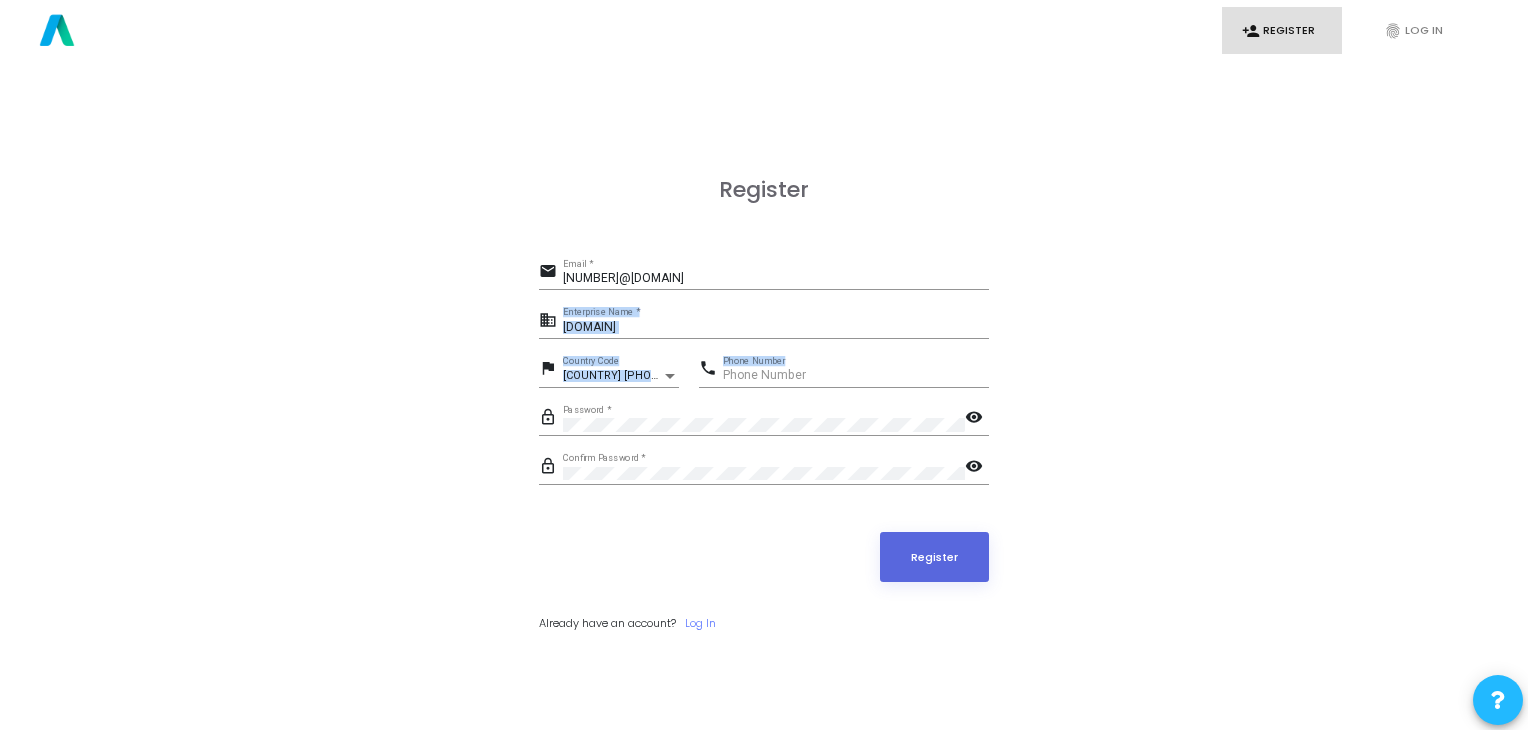 drag, startPoint x: 608, startPoint y: 409, endPoint x: 556, endPoint y: 309, distance: 112.71202 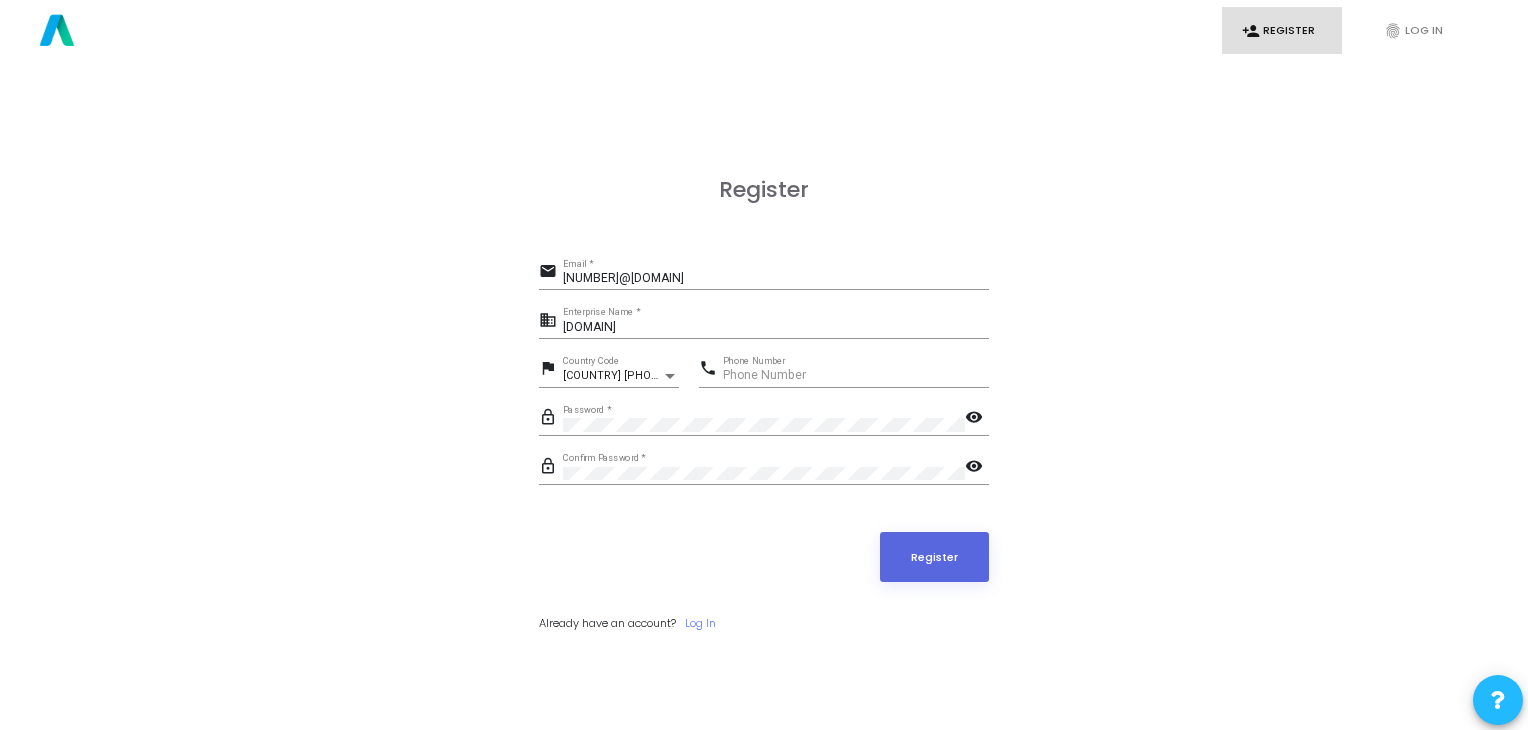 click on "Register email [EMAIL] Email * business [ENTERPRISE] Enterprise Name * flag [COUNTRY] Country Code phone [PHONE] Phone Number lock_outline Password *  visibility
lock_outline Confirm Password *  visibility
Register Already have an account?     Log In" 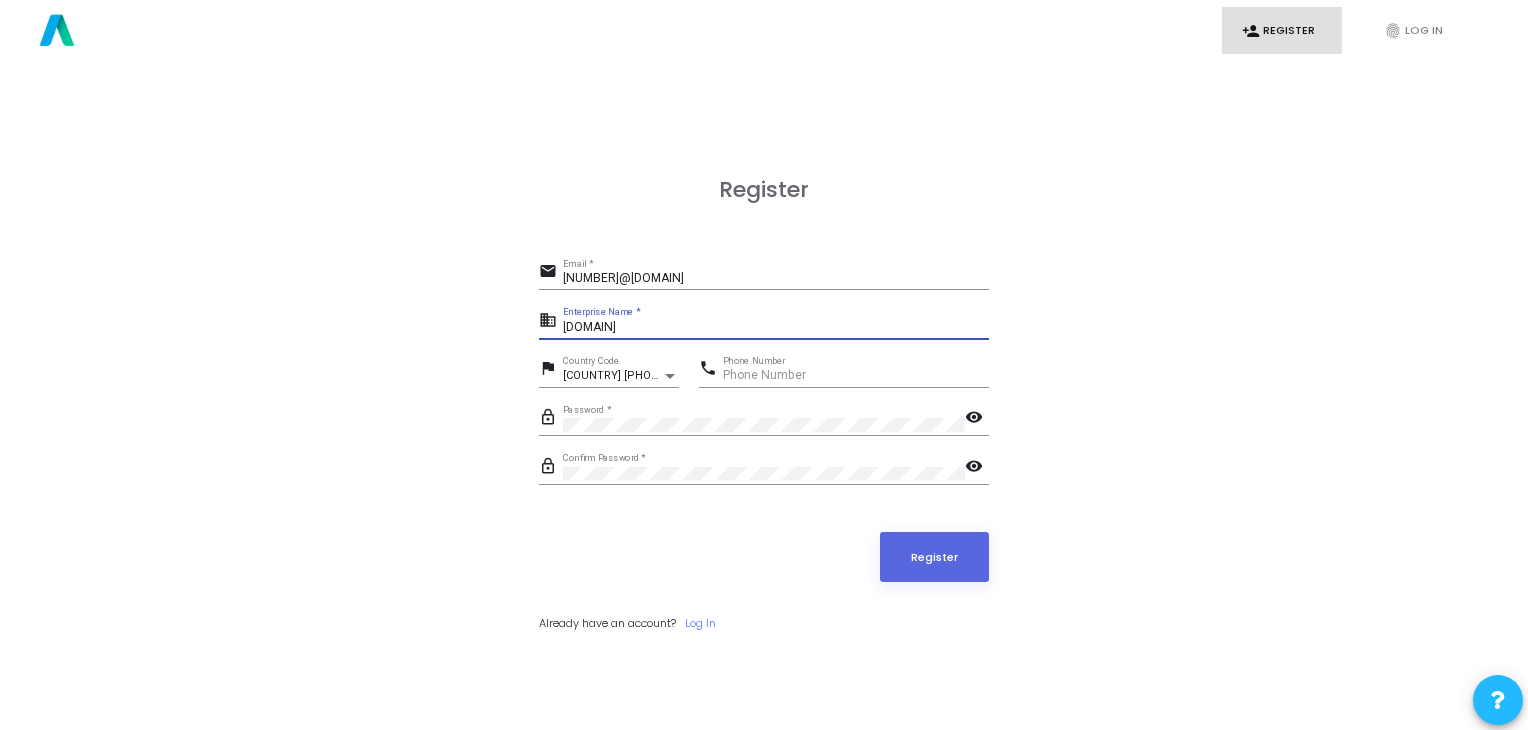 click on "[DOMAIN]" at bounding box center [776, 328] 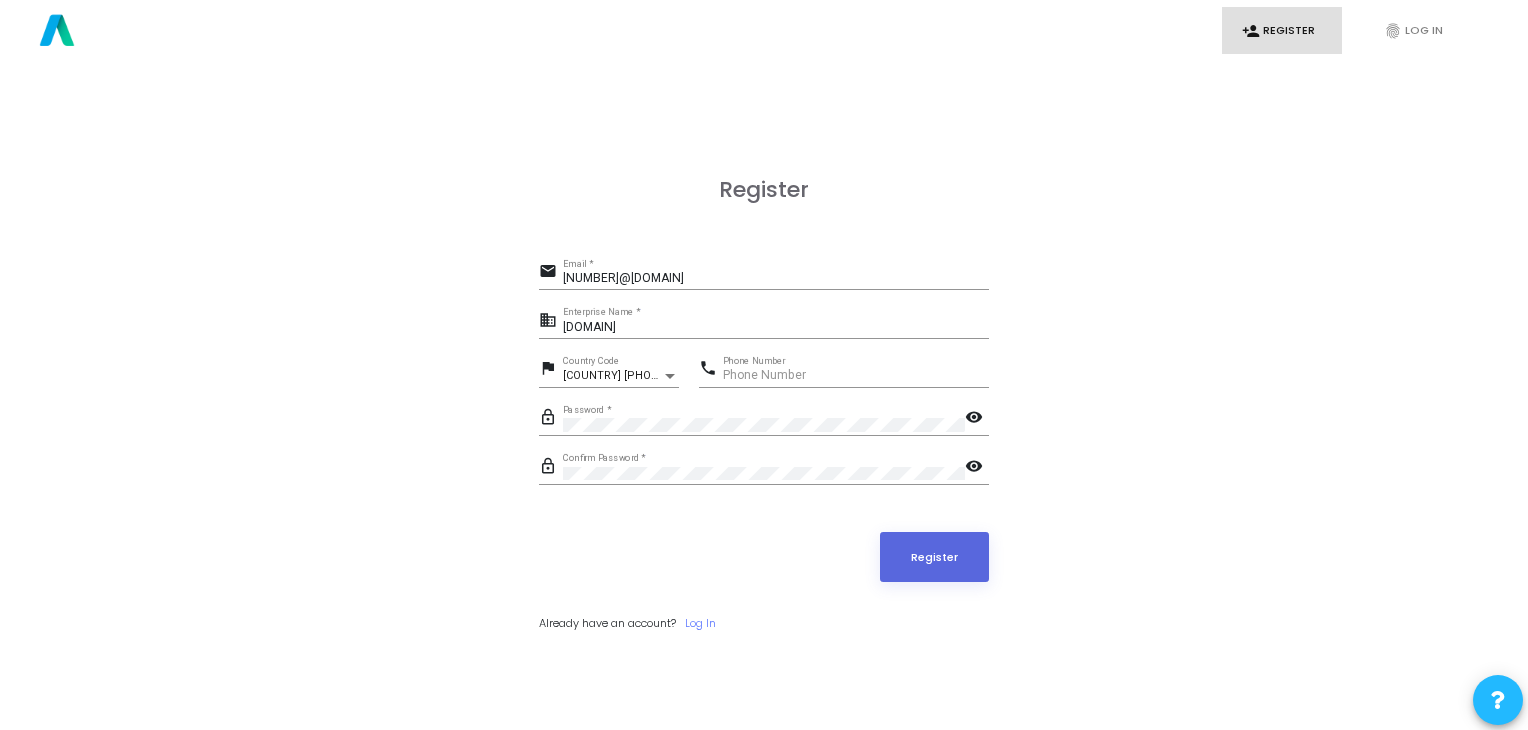 click on "Password *" 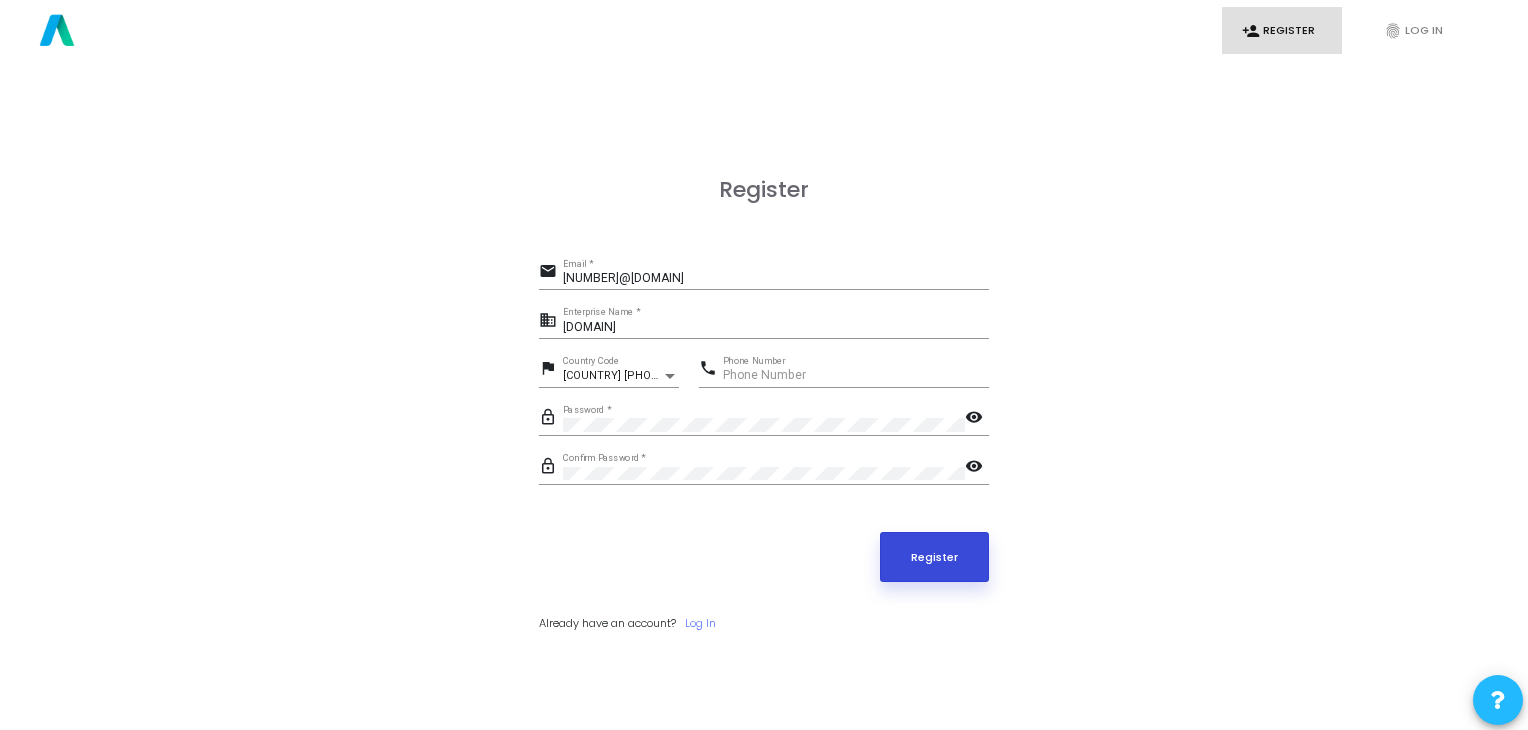 click on "Register" at bounding box center (935, 557) 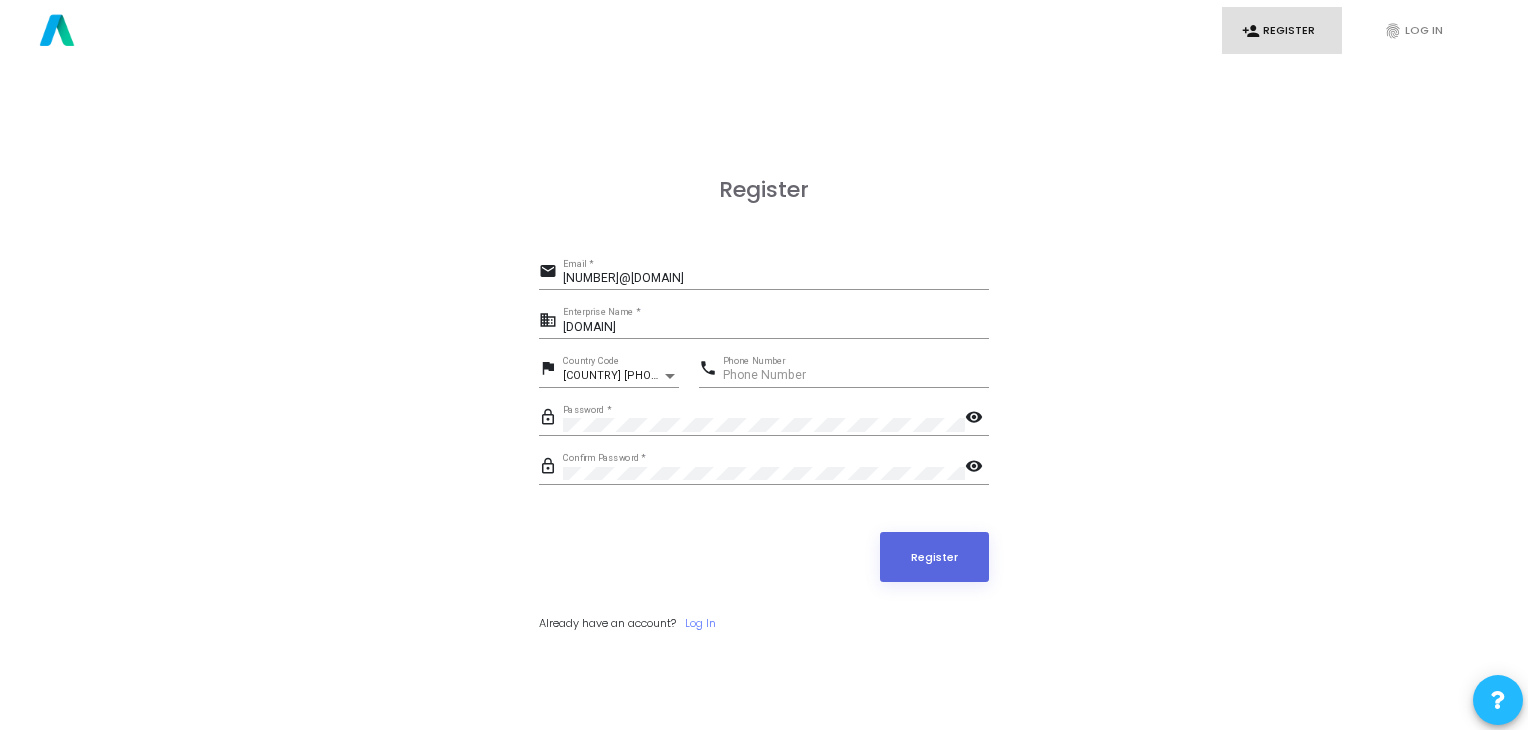click on "visibility" 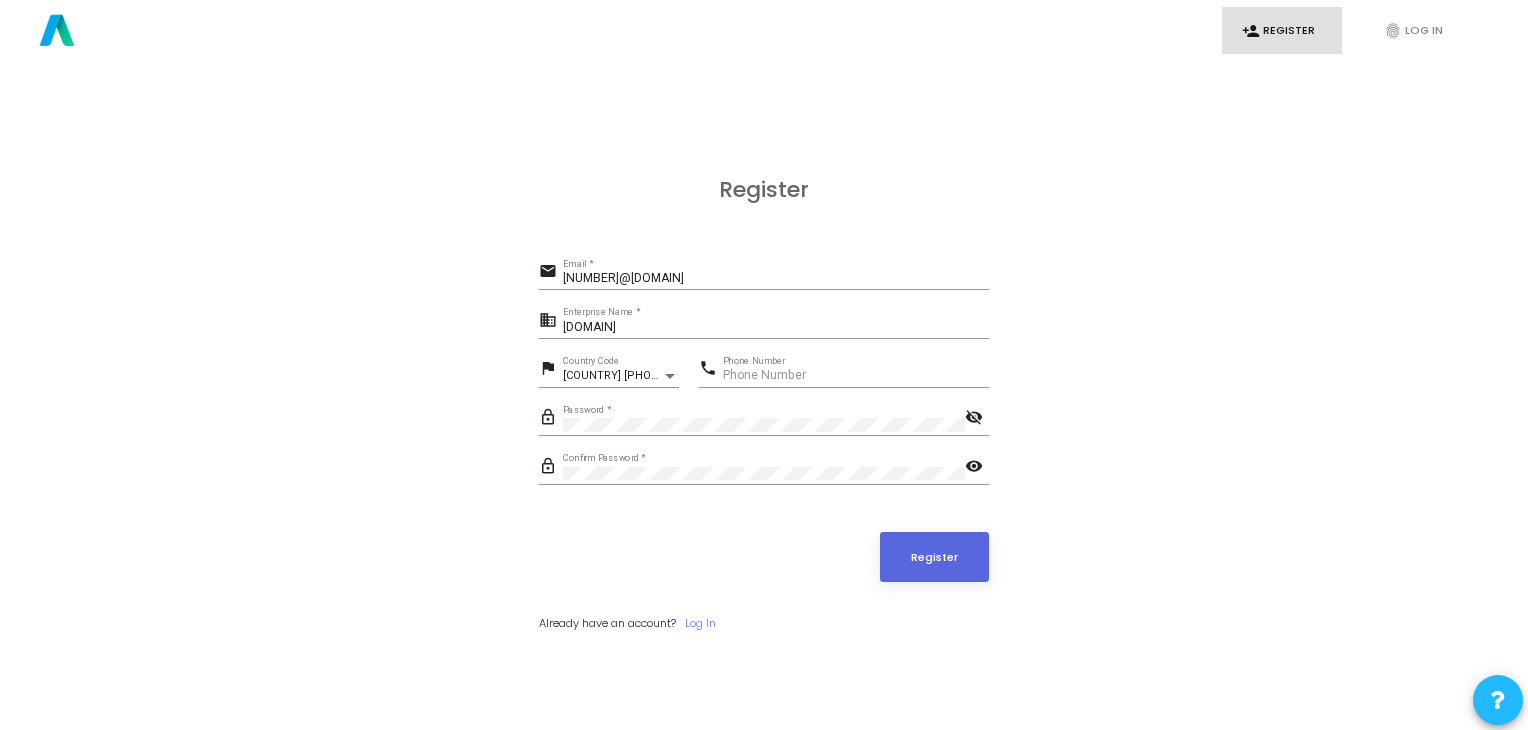 click on "visibility" 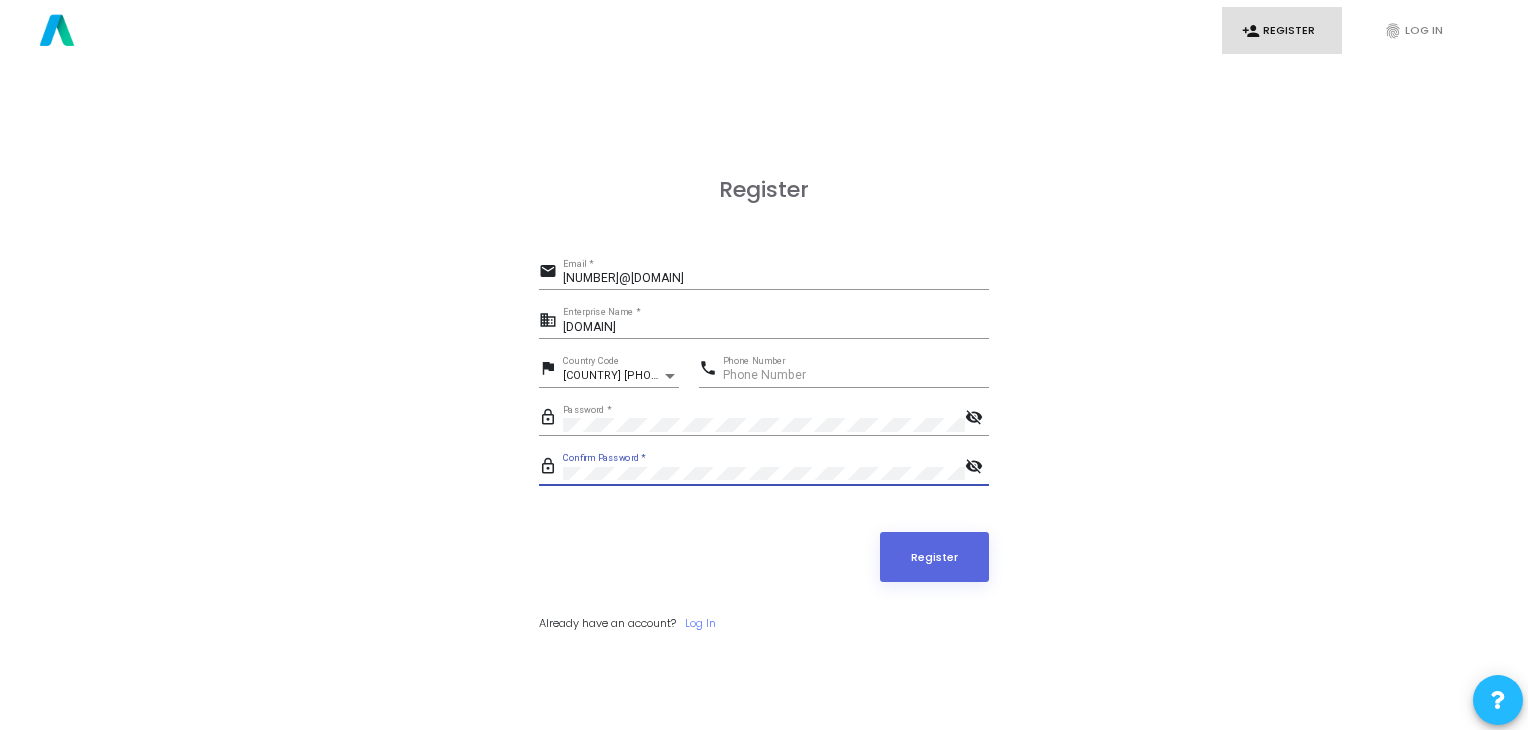 click on "visibility_off" 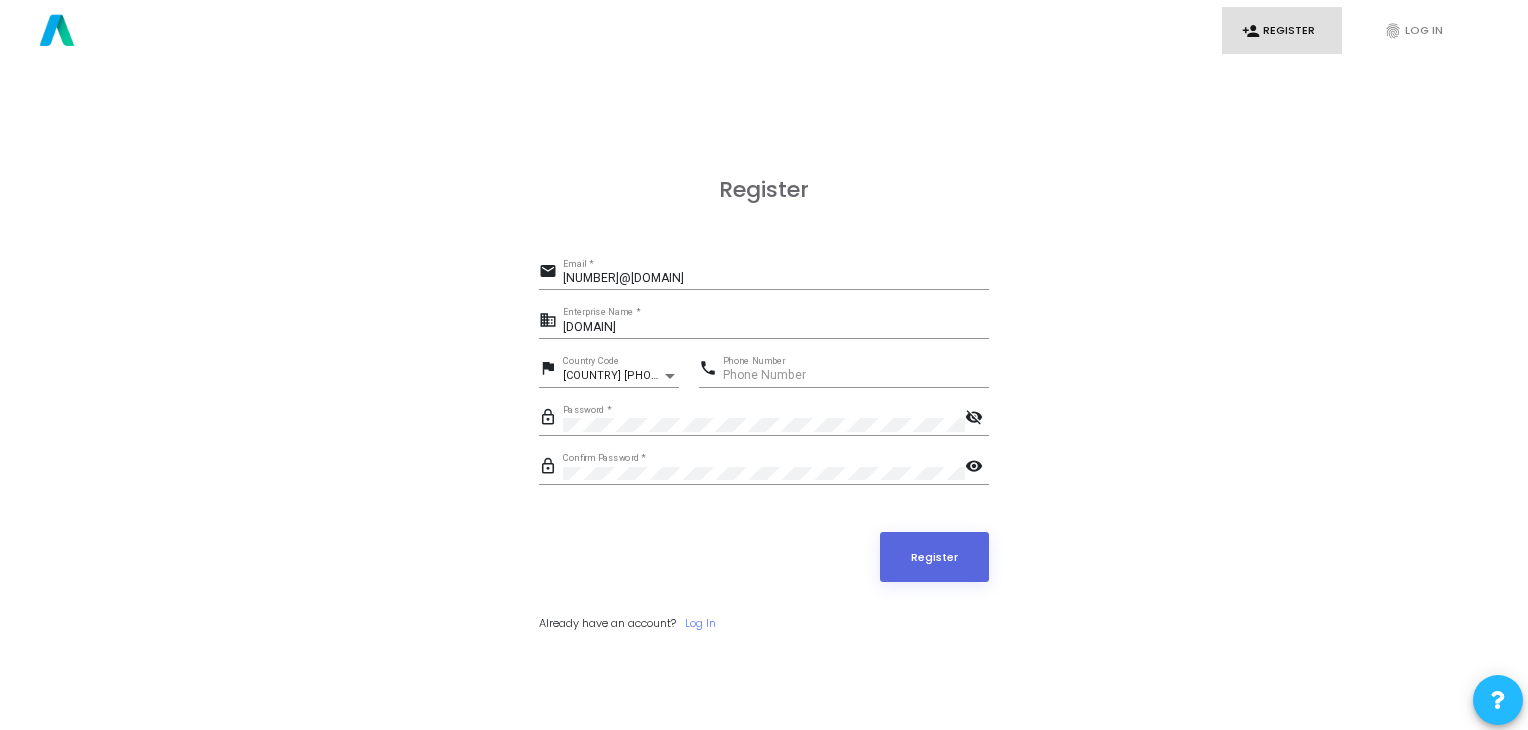 click on "visibility_off" 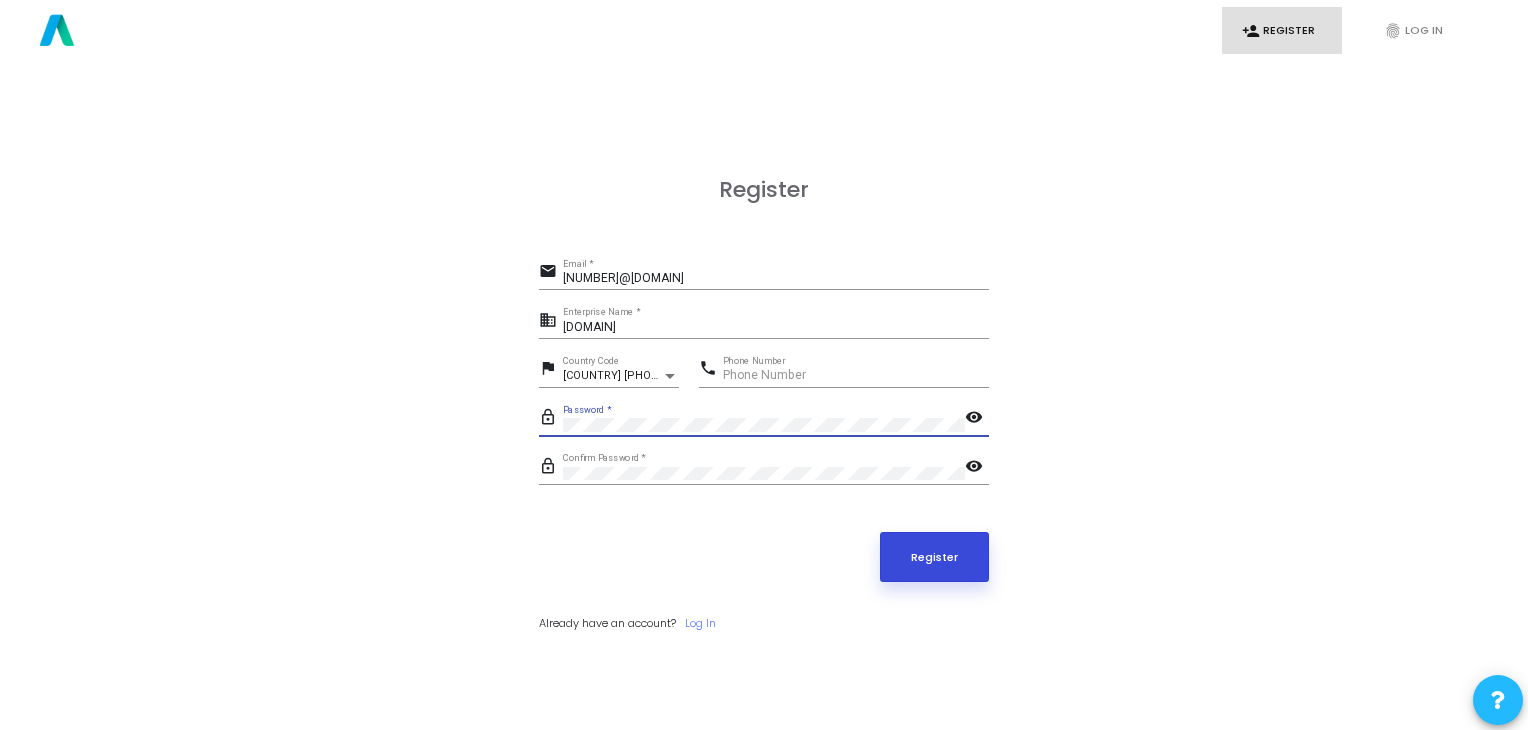 click on "Register" at bounding box center (935, 557) 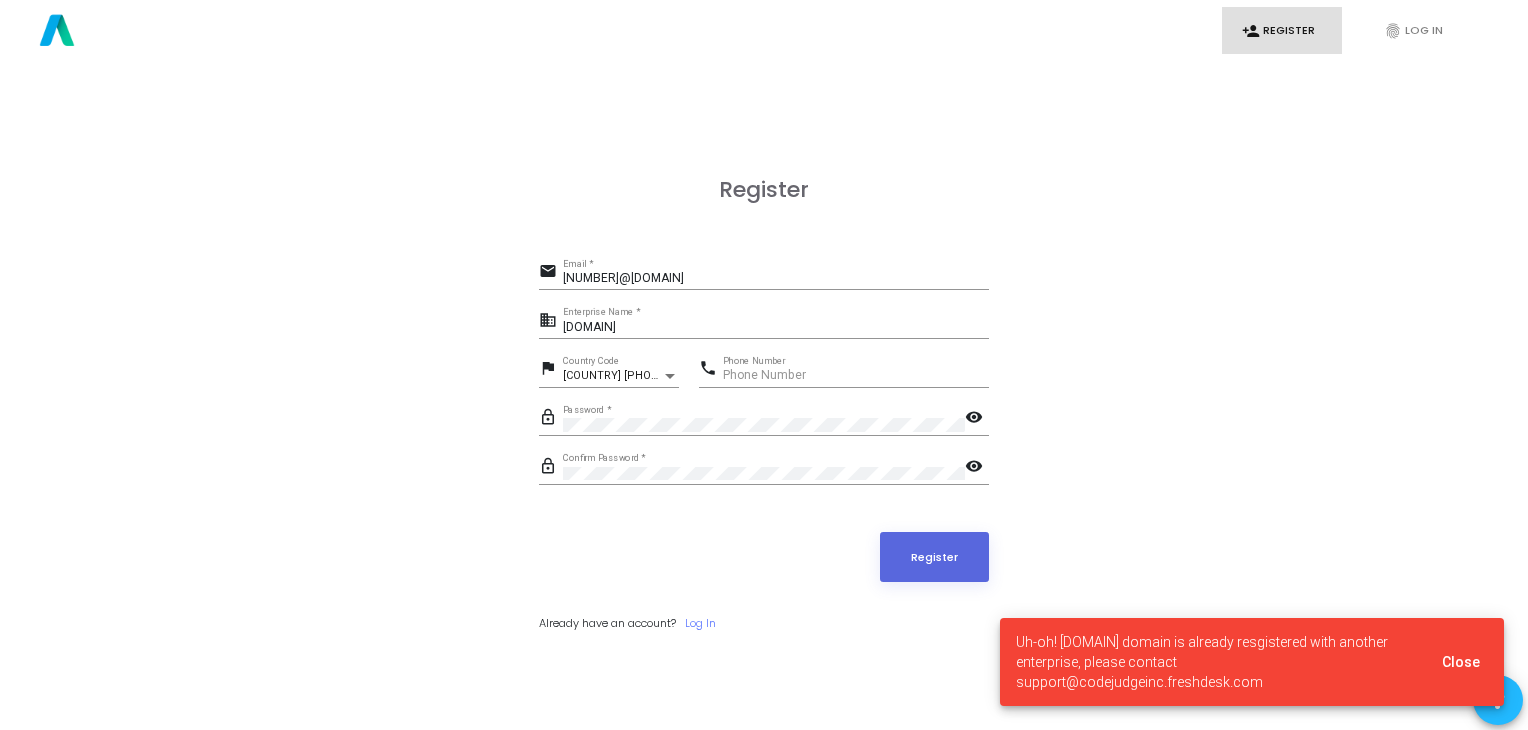 click on "Uh-oh! [DOMAIN] domain is already resgistered with another enterprise, please contact support@codejudgeinc.freshdesk.com" at bounding box center (1217, 662) 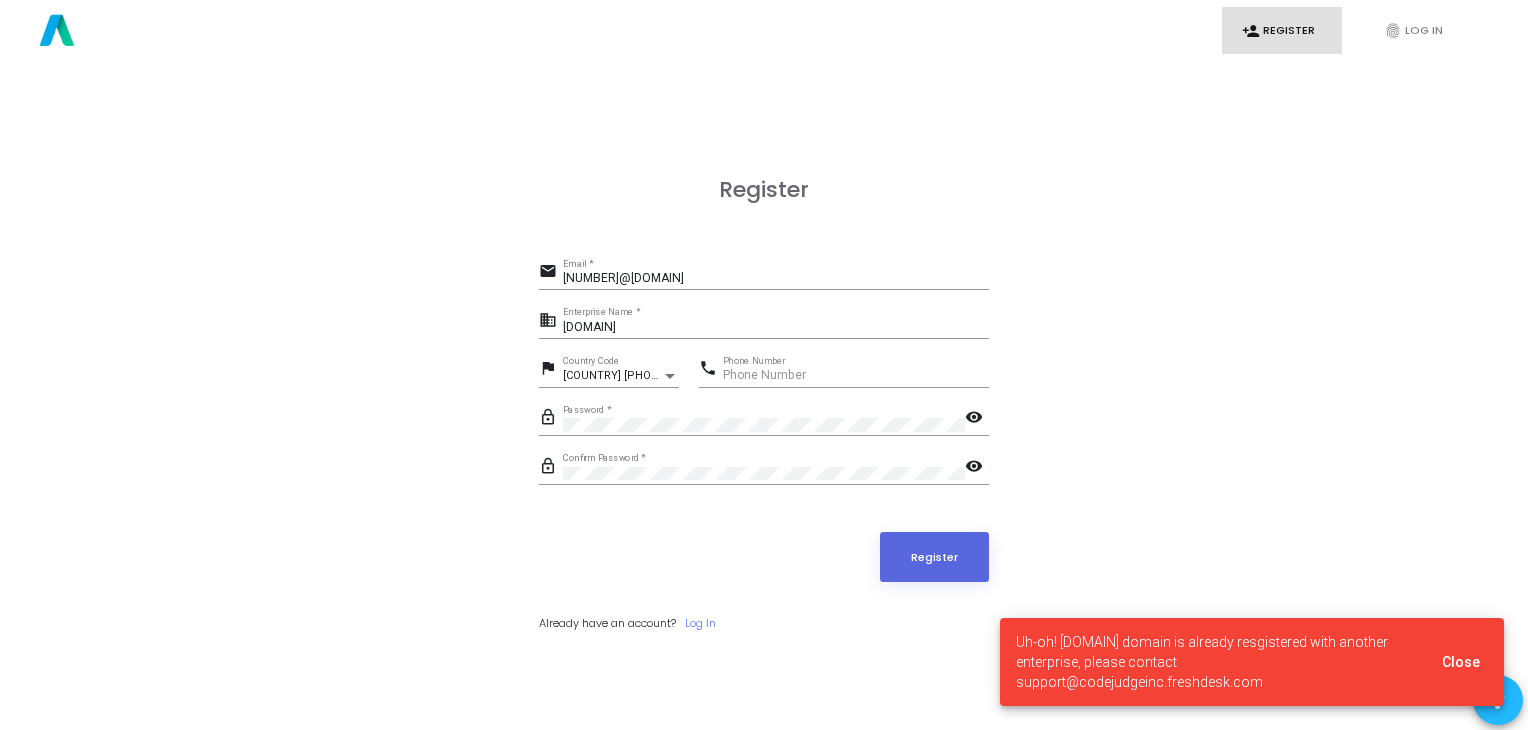 drag, startPoint x: 1067, startPoint y: 645, endPoint x: 969, endPoint y: 632, distance: 98.85848 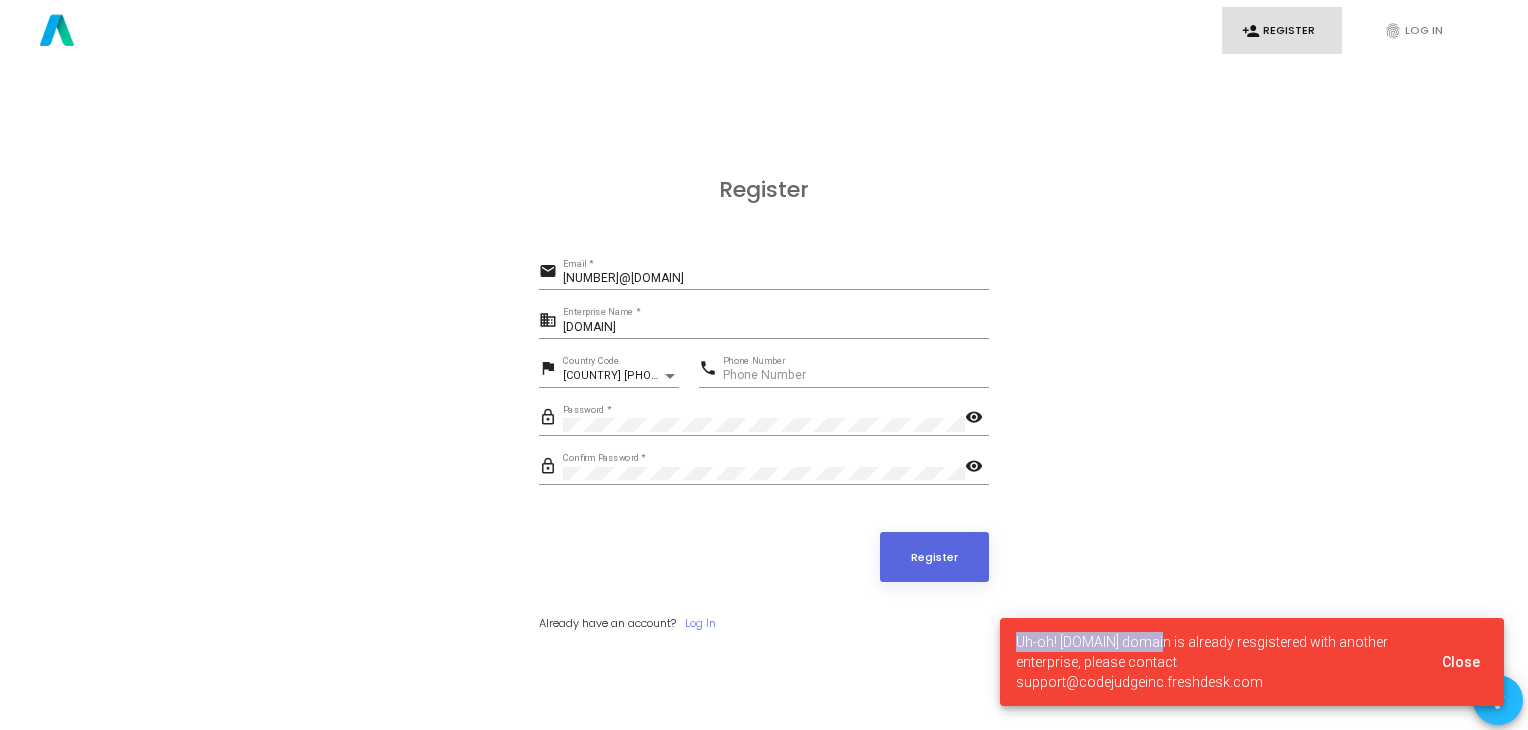 click on "Register email [EMAIL] Email * business [ENTERPRISE] Enterprise Name * flag [COUNTRY] Country Code phone [PHONE] Phone Number lock_outline Password *  visibility
lock_outline Confirm Password *  visibility
Register Already have an account?     Log In" 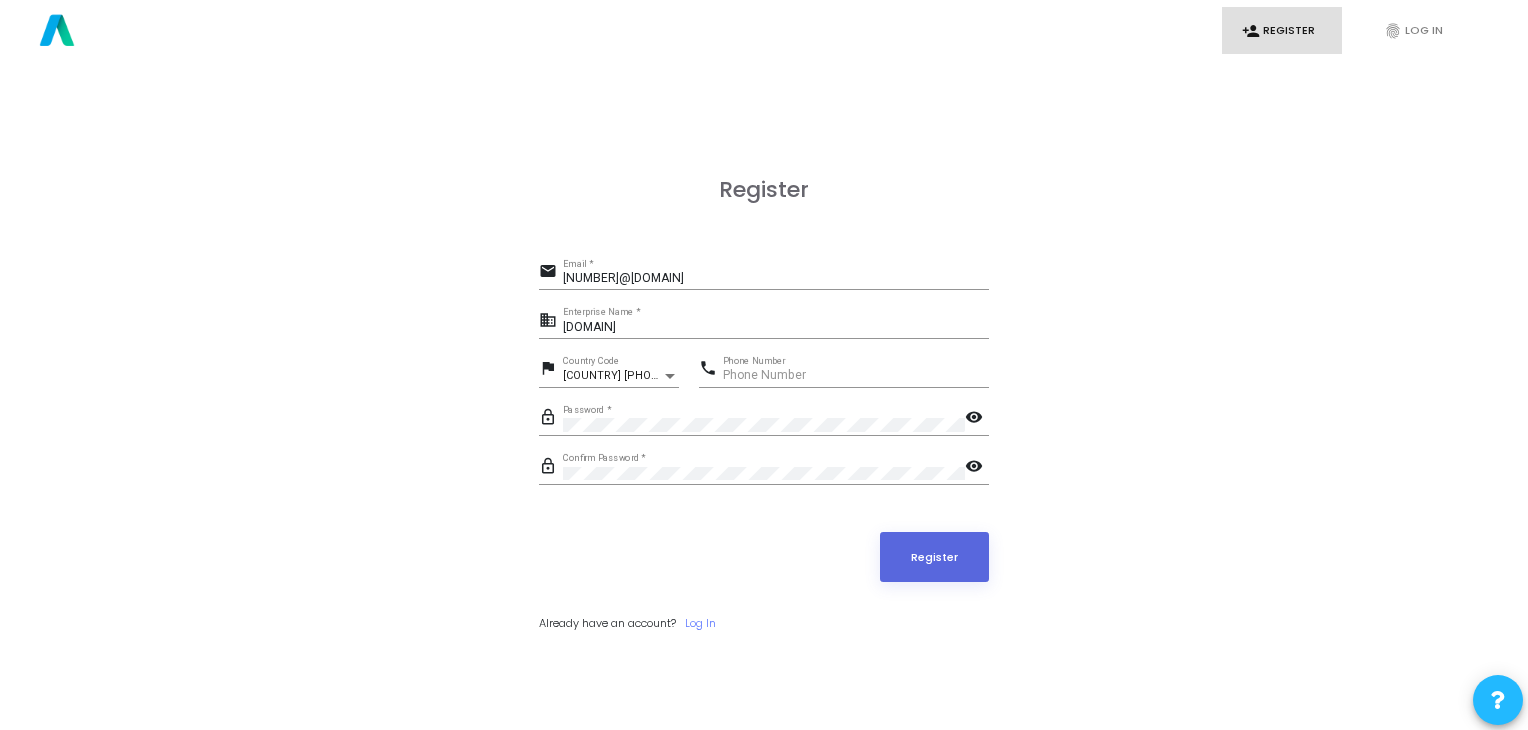 click on "[DOMAIN]" at bounding box center (776, 328) 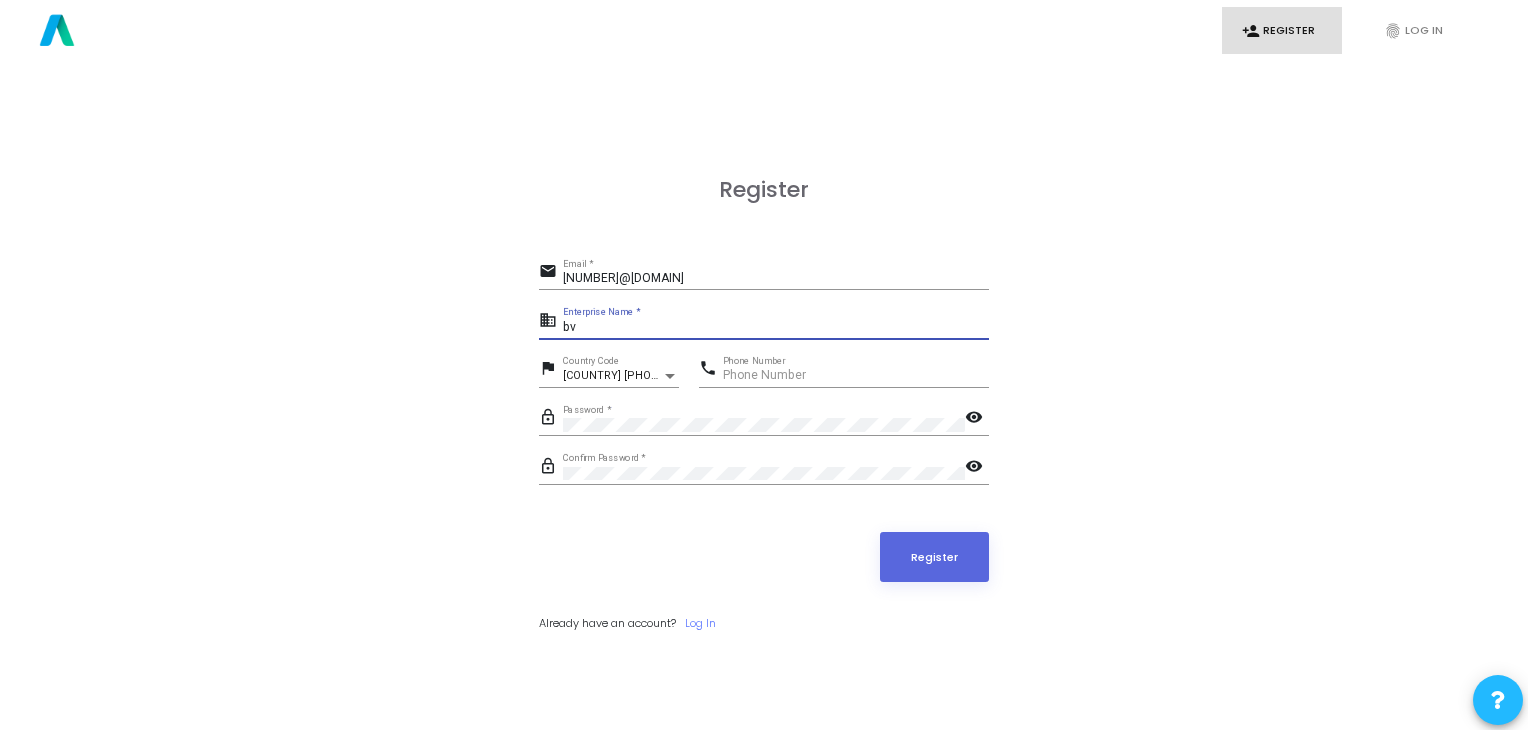 type on "b" 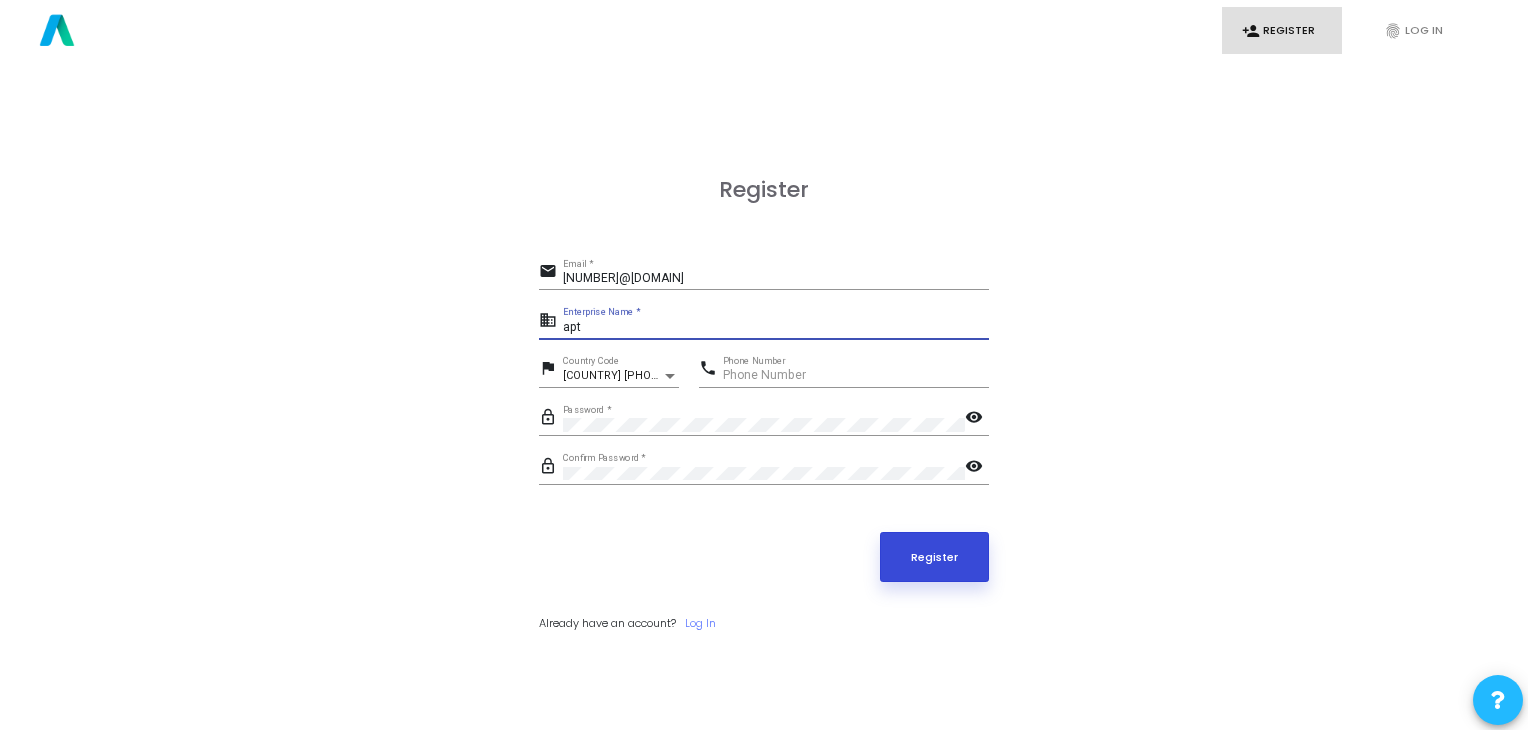 click on "Register" at bounding box center [935, 557] 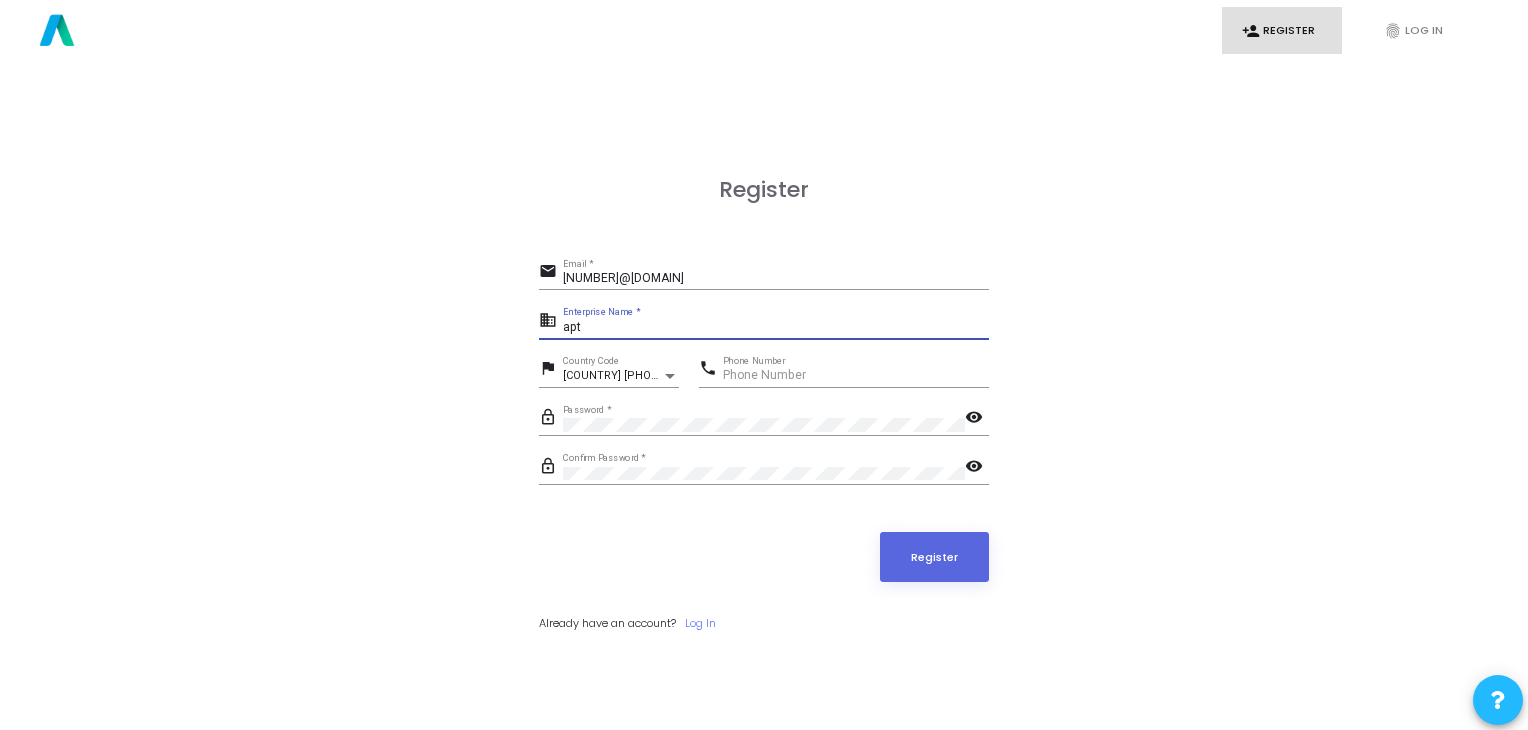 drag, startPoint x: 649, startPoint y: 322, endPoint x: 3, endPoint y: 464, distance: 661.4227 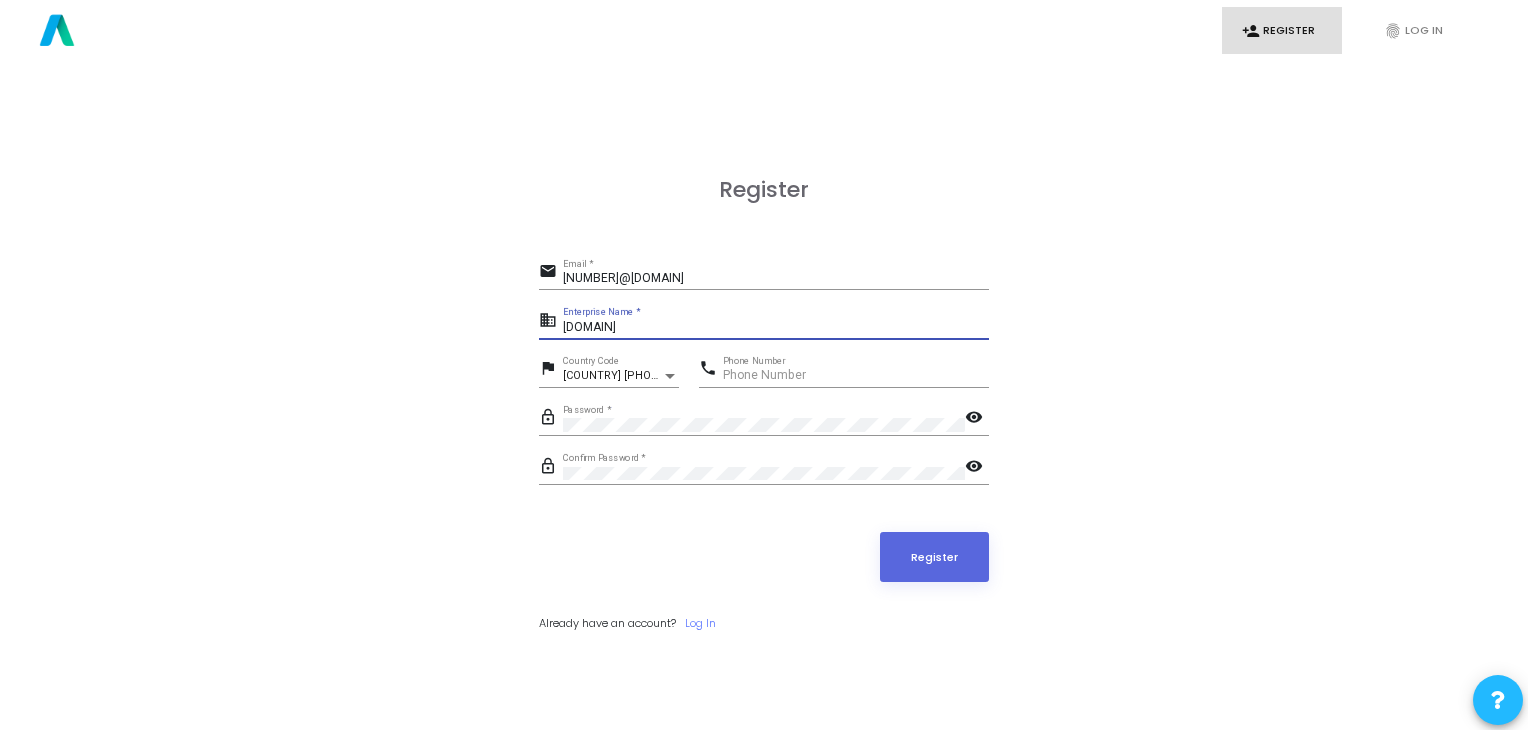 type on "[DOMAIN]" 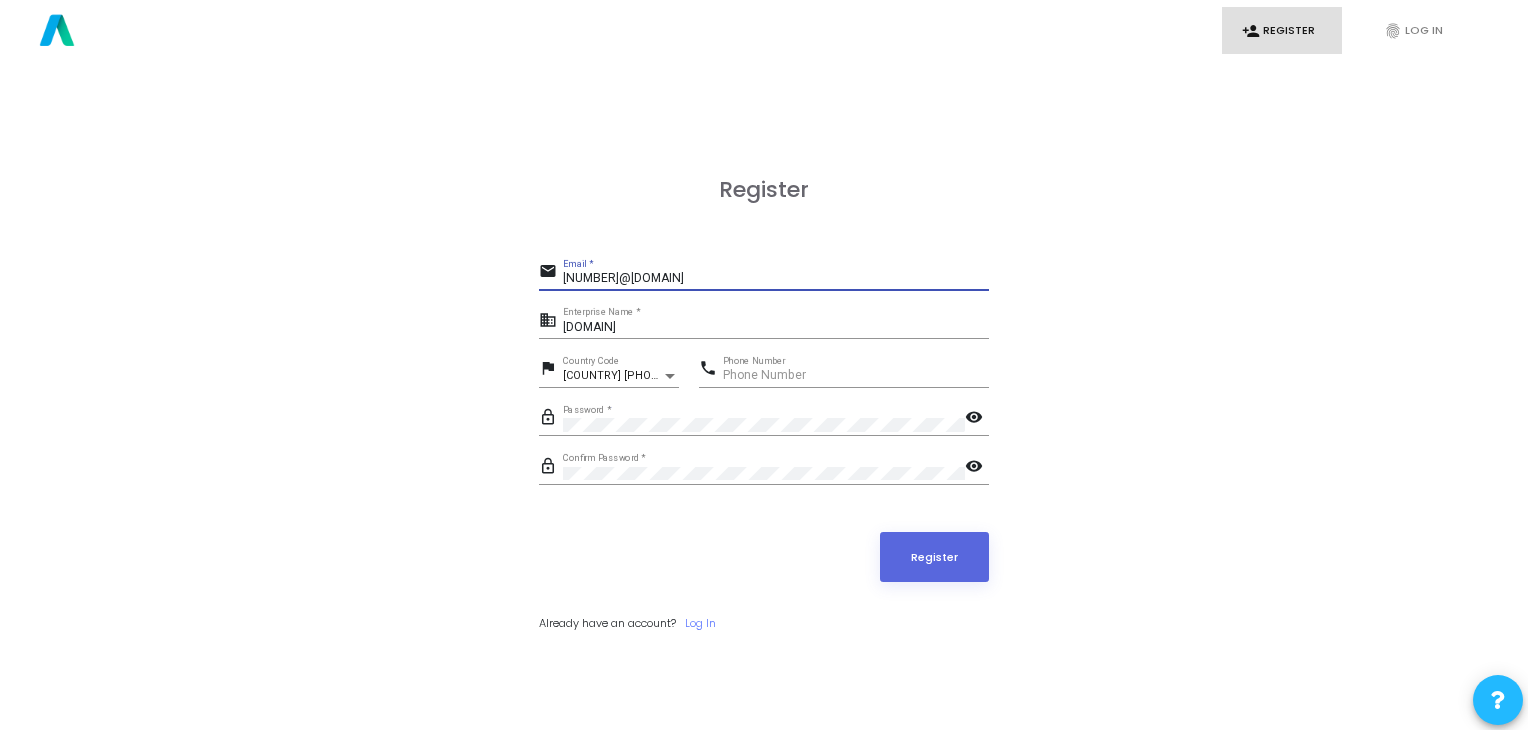 click on "[NUMBER]@[DOMAIN]" at bounding box center [776, 279] 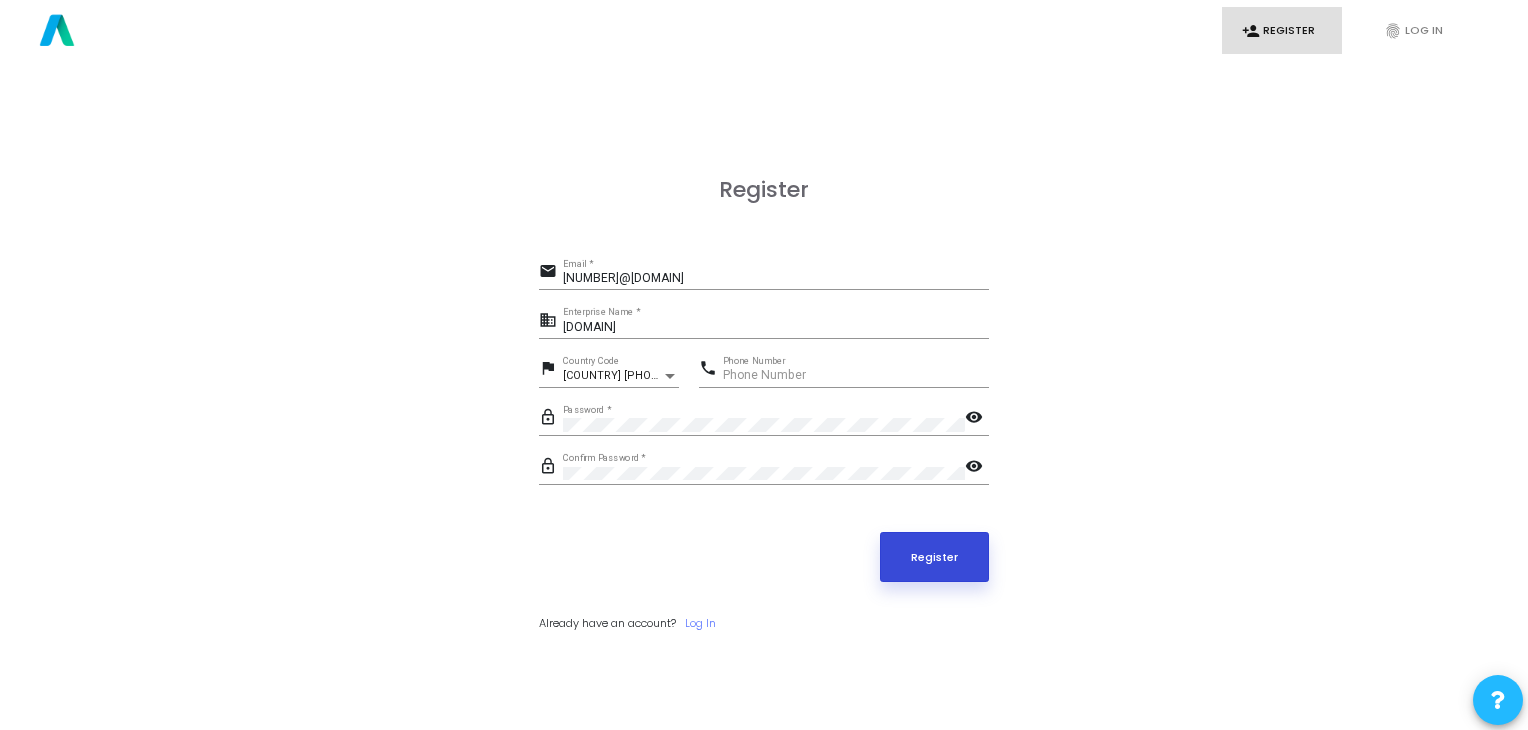 click on "Register" at bounding box center (935, 557) 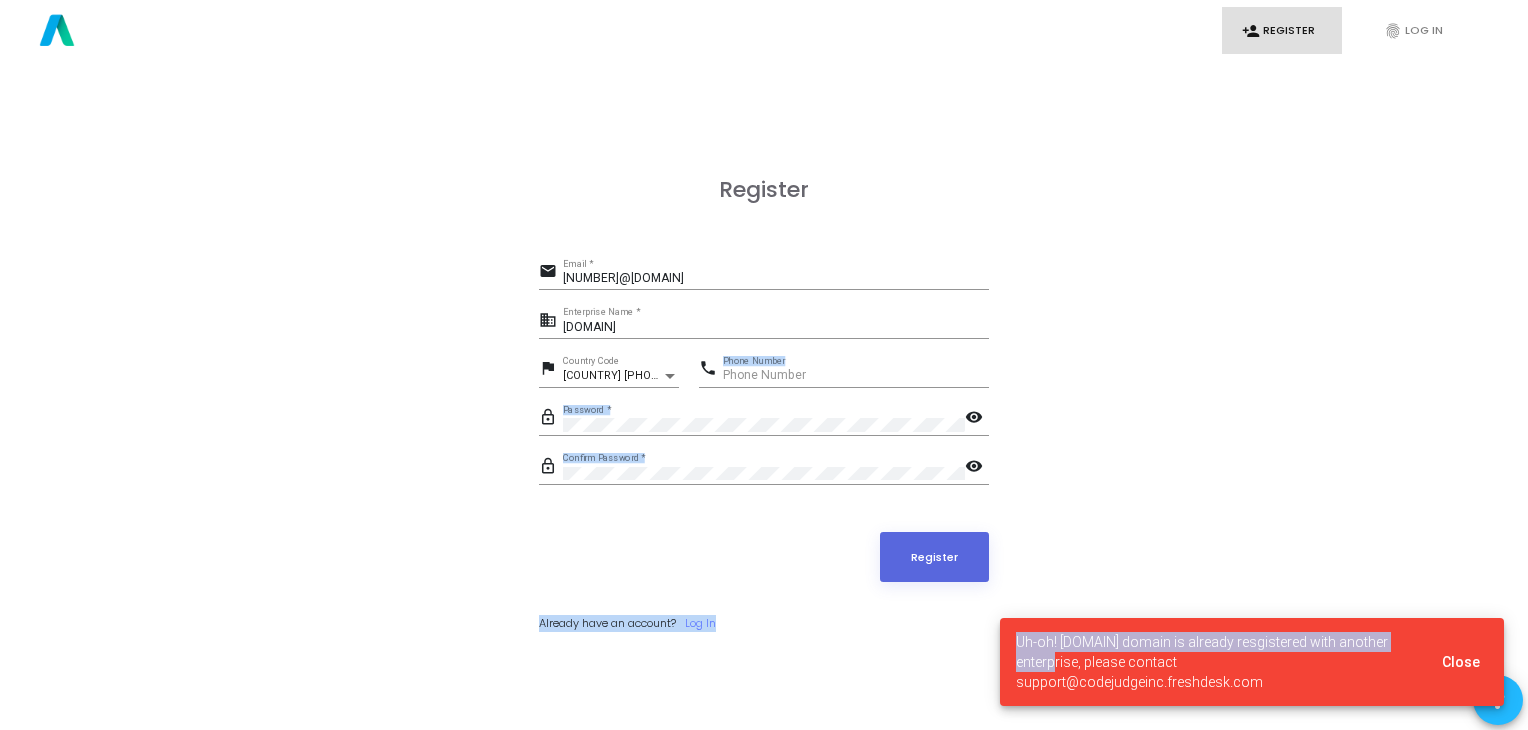 drag, startPoint x: 1023, startPoint y: 665, endPoint x: 647, endPoint y: 389, distance: 466.4247 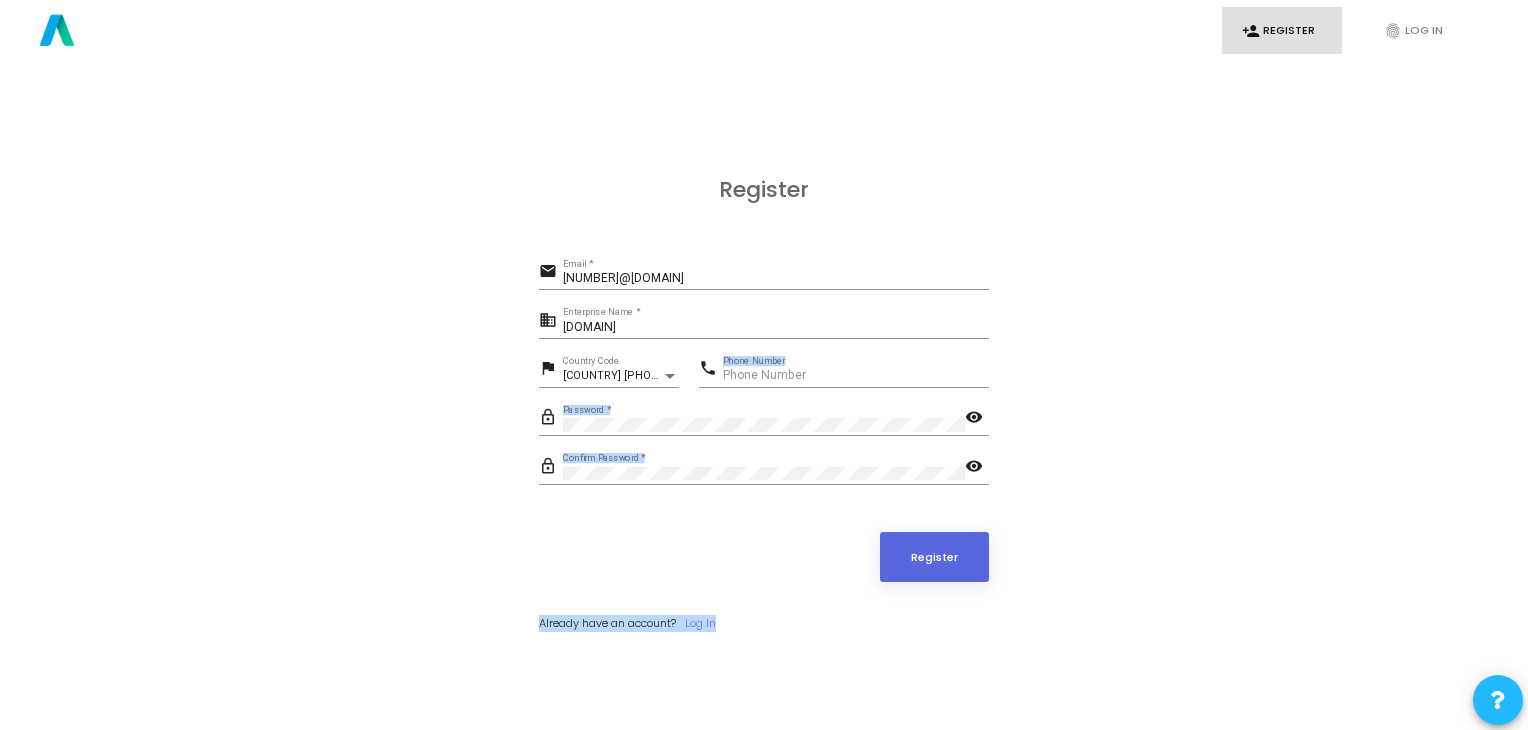 click on "Register" 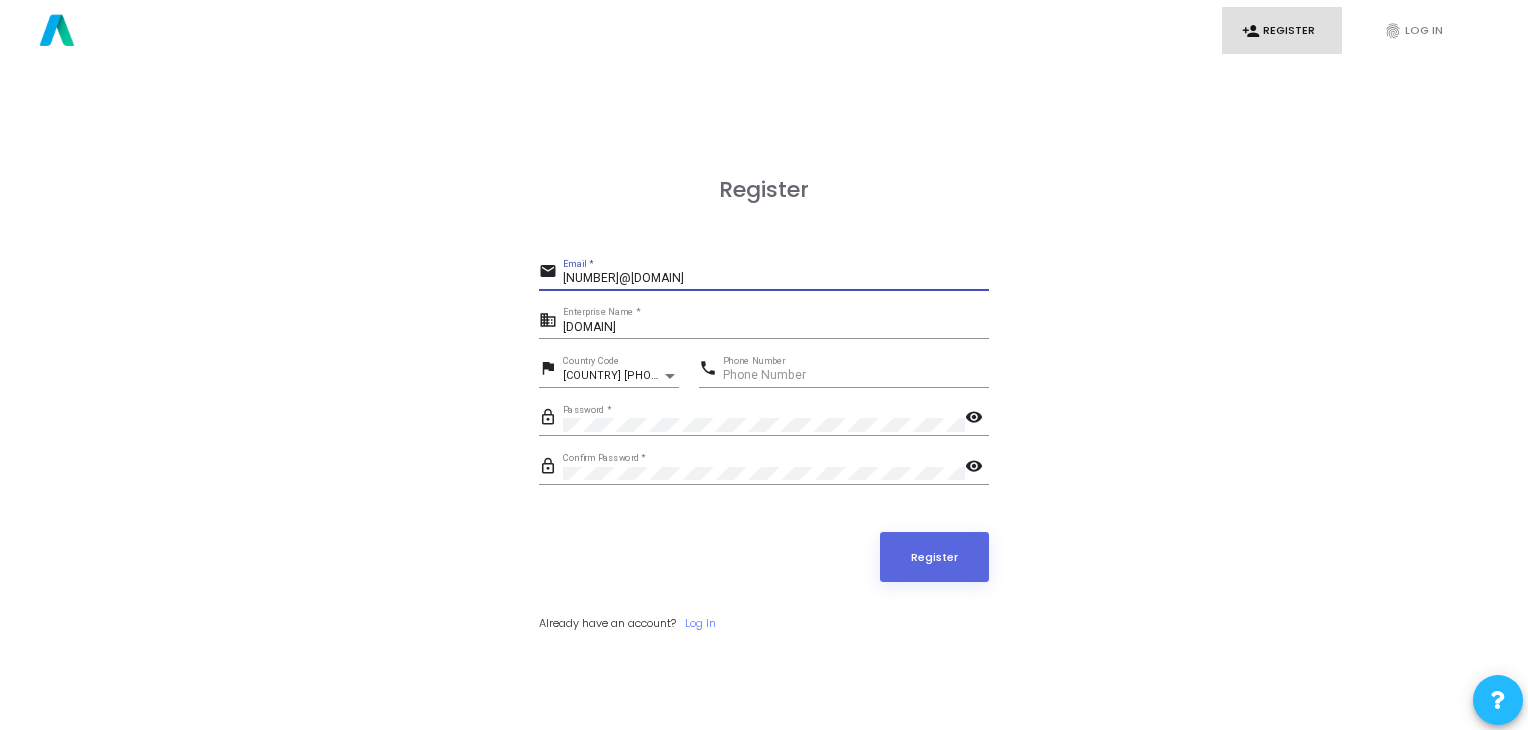 click on "[NUMBER]@[DOMAIN]" at bounding box center [776, 279] 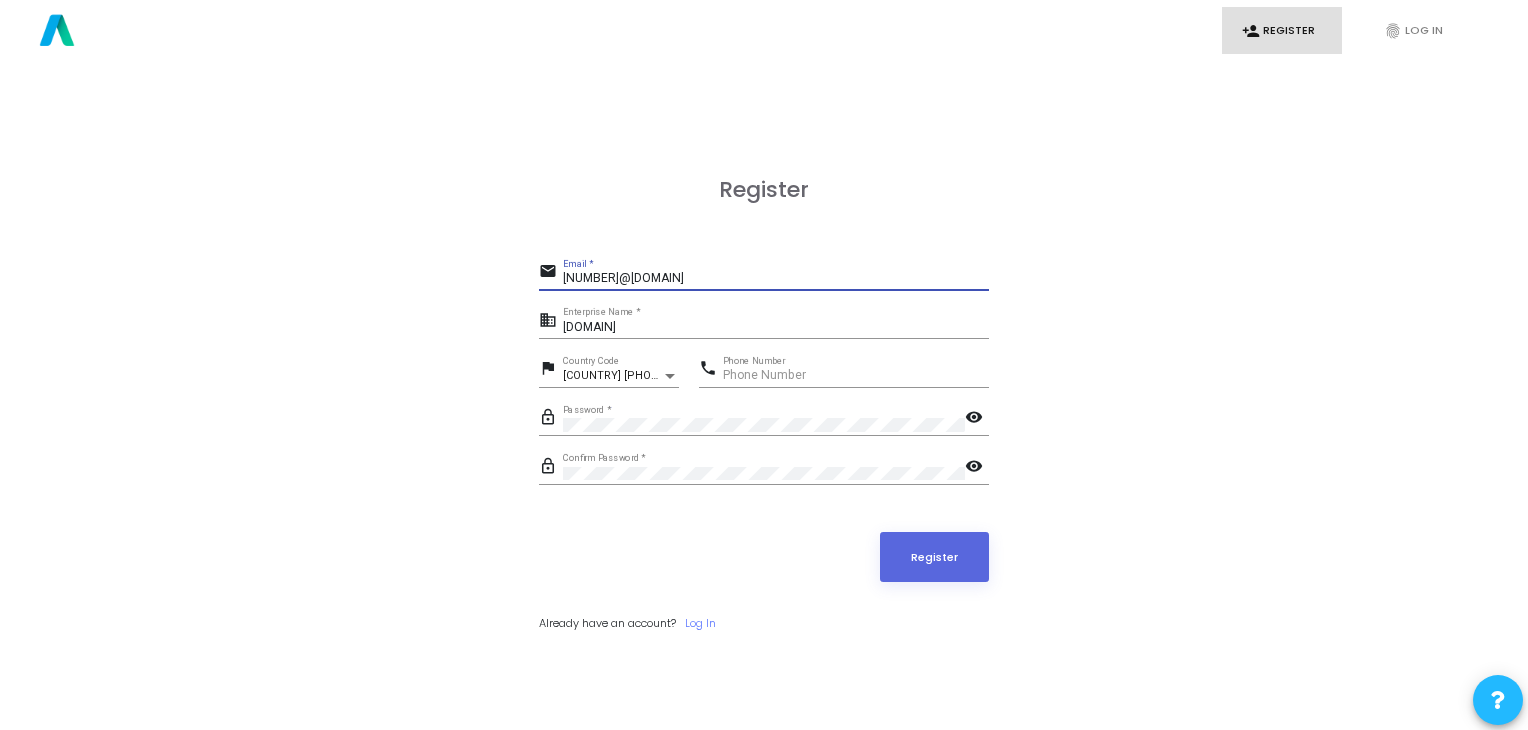 click on "[NUMBER]@[DOMAIN]" at bounding box center (776, 279) 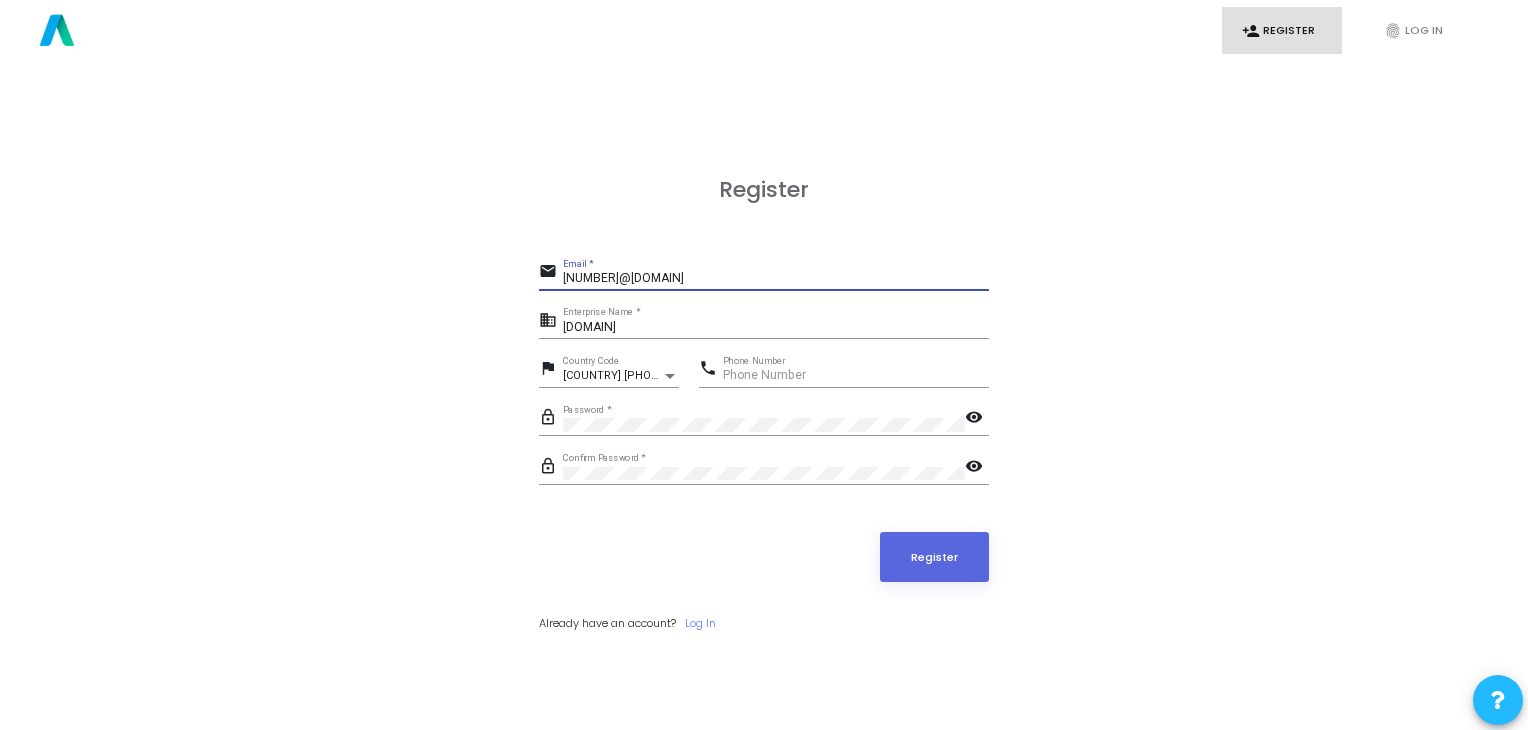 drag, startPoint x: 776, startPoint y: 277, endPoint x: 455, endPoint y: 194, distance: 331.55695 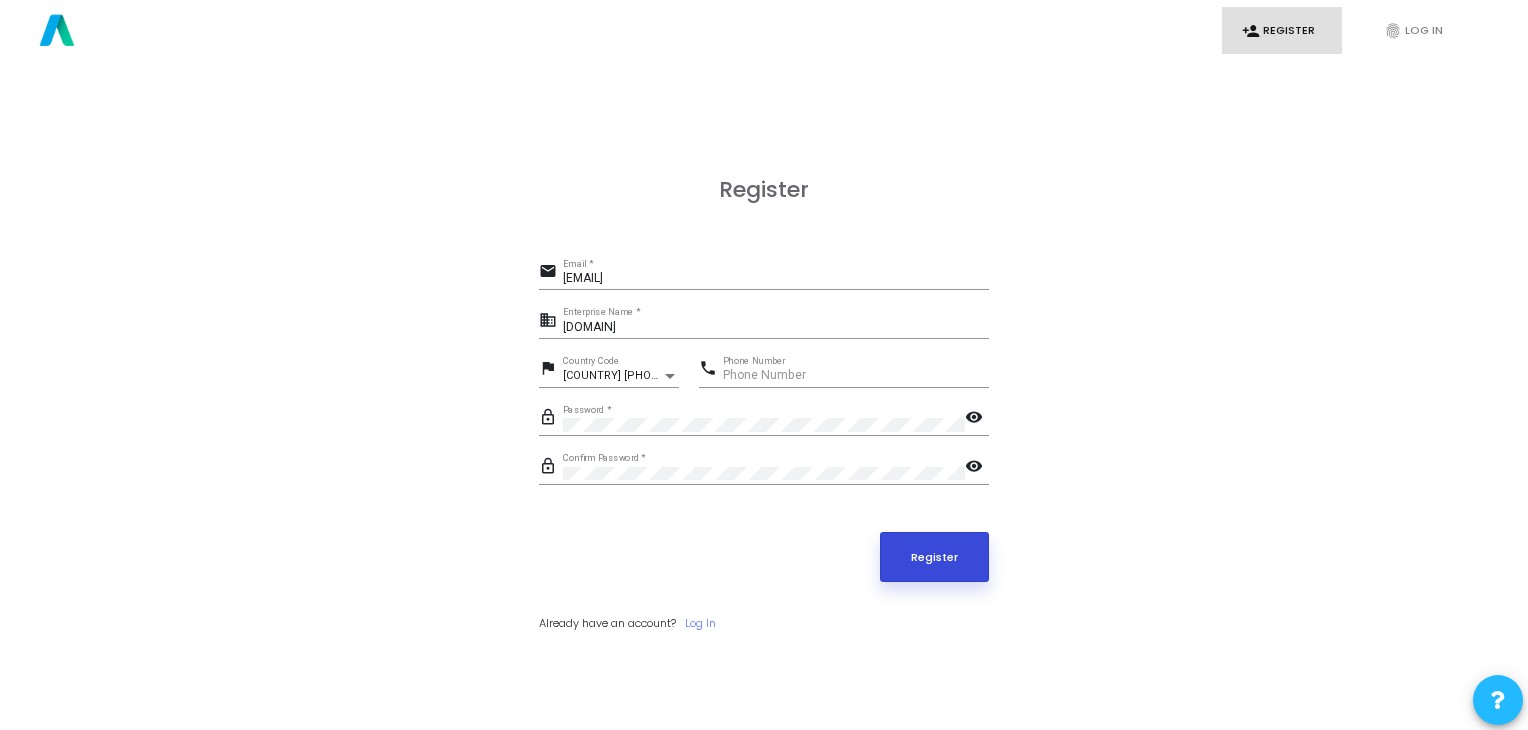 click on "Register" at bounding box center [935, 557] 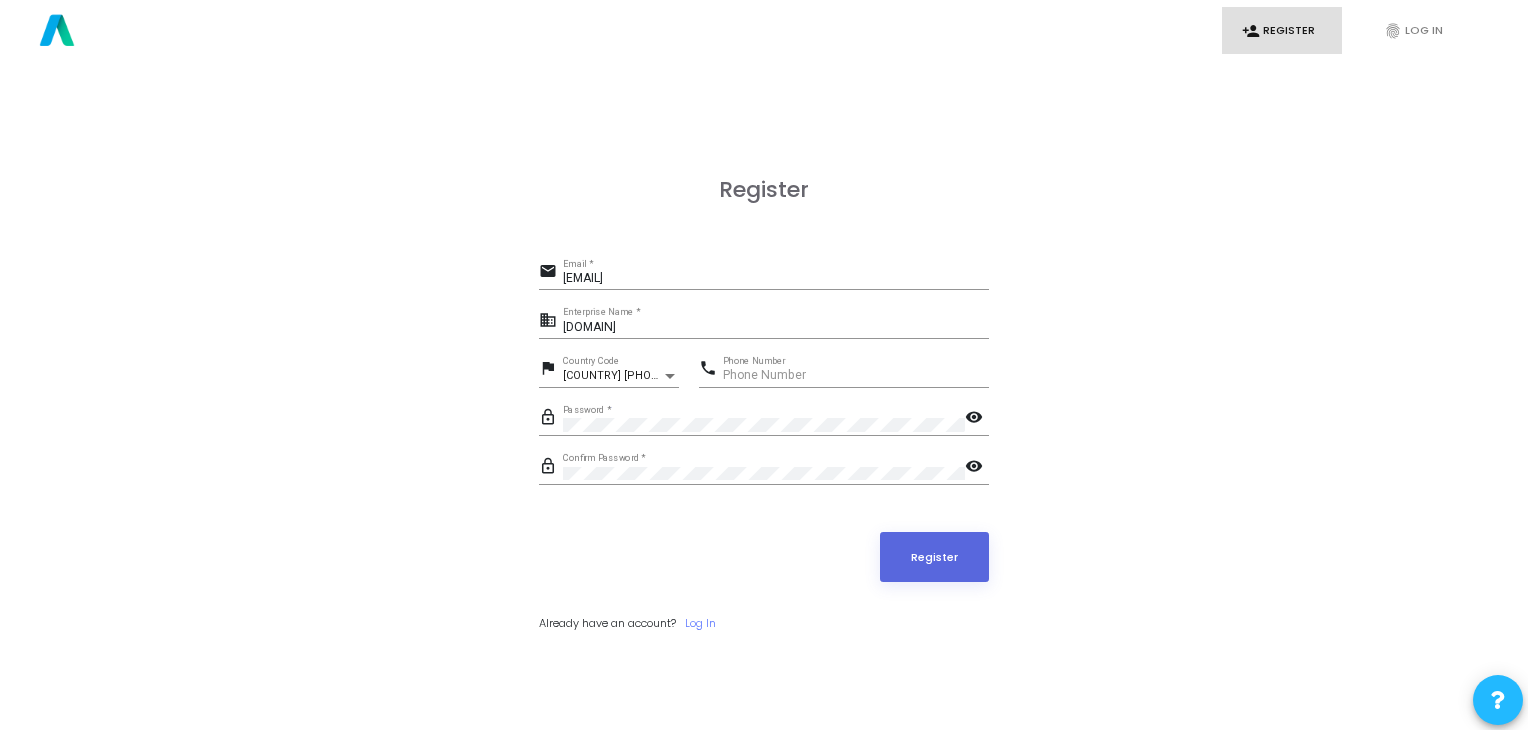 drag, startPoint x: 766, startPoint y: 267, endPoint x: 675, endPoint y: 279, distance: 91.787796 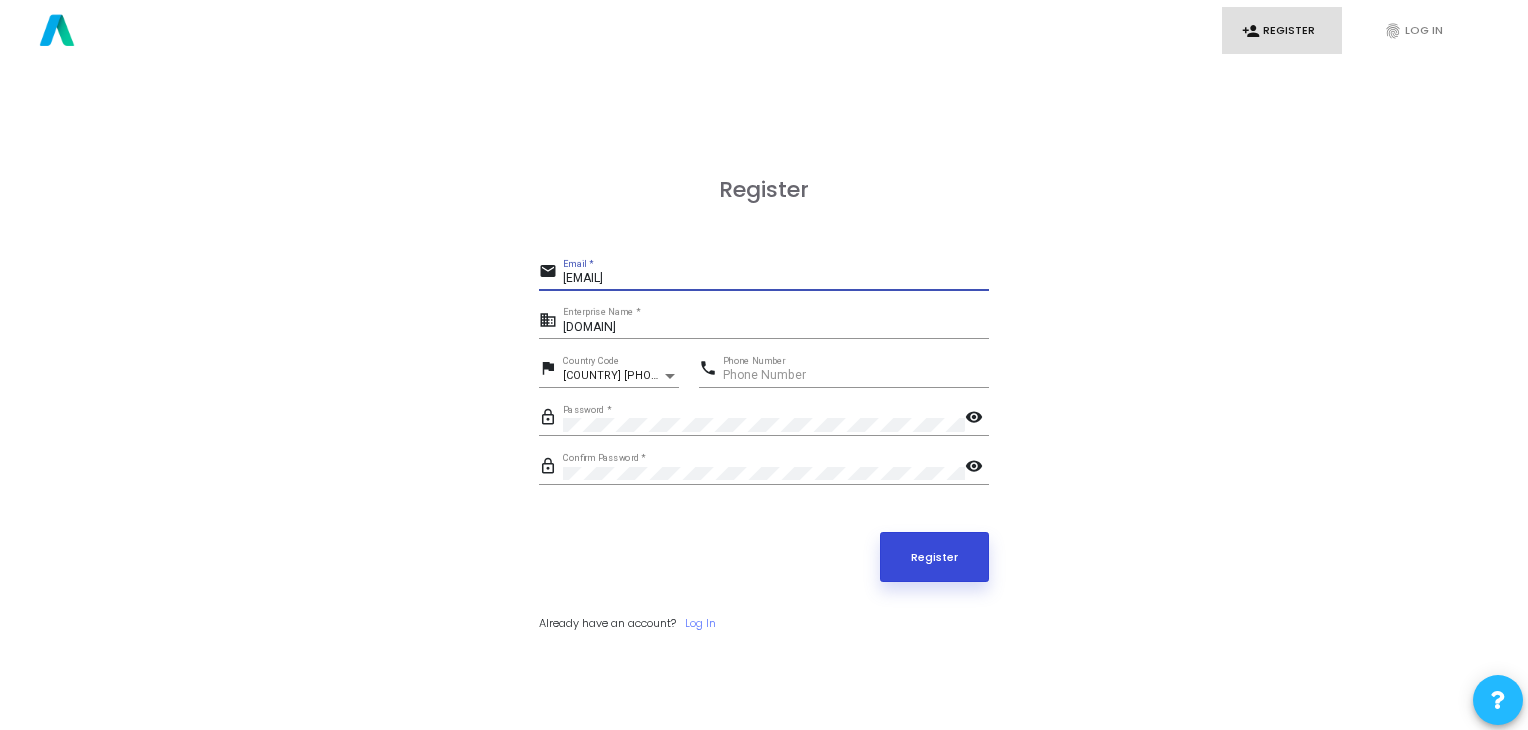 drag, startPoint x: 675, startPoint y: 279, endPoint x: 903, endPoint y: 543, distance: 348.8266 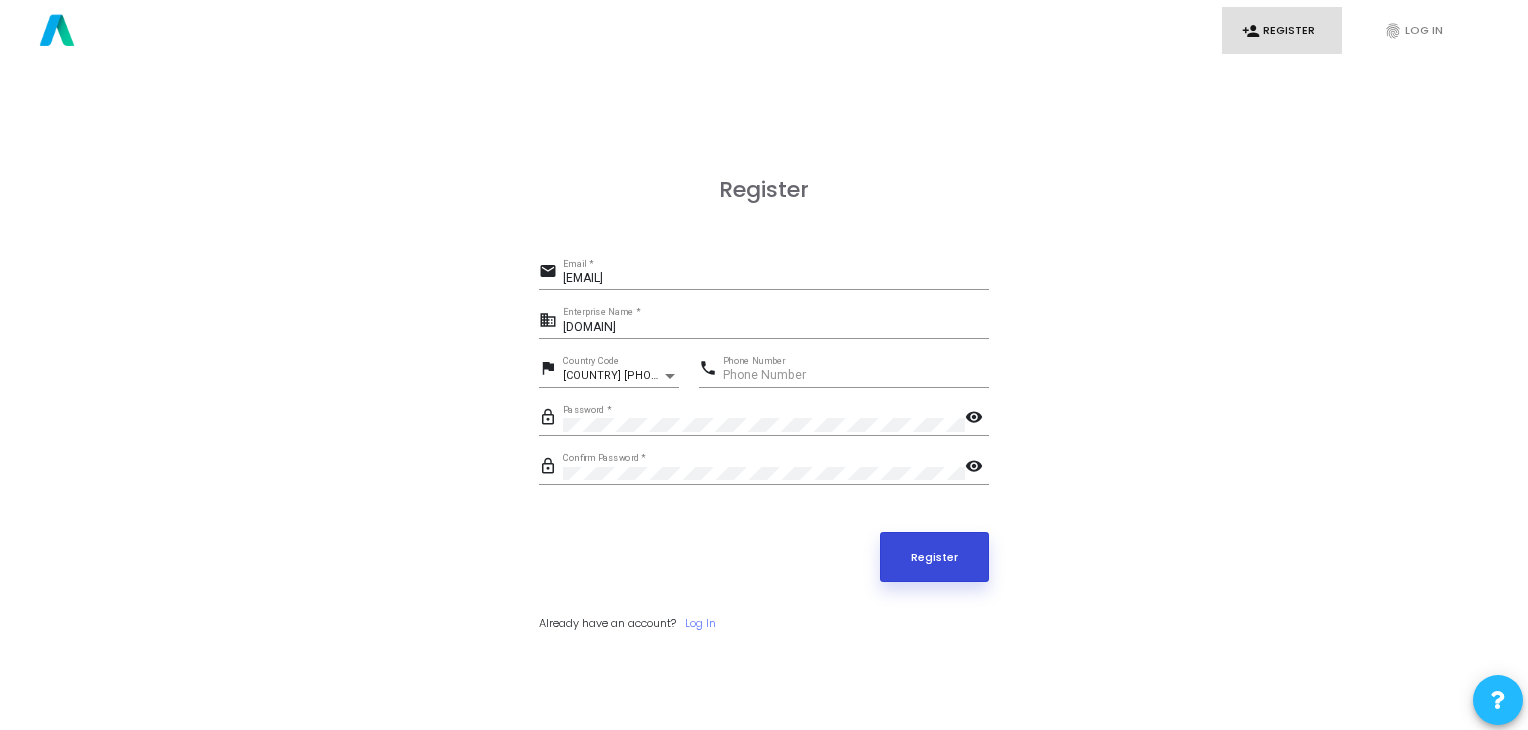 click on "Register" at bounding box center (935, 557) 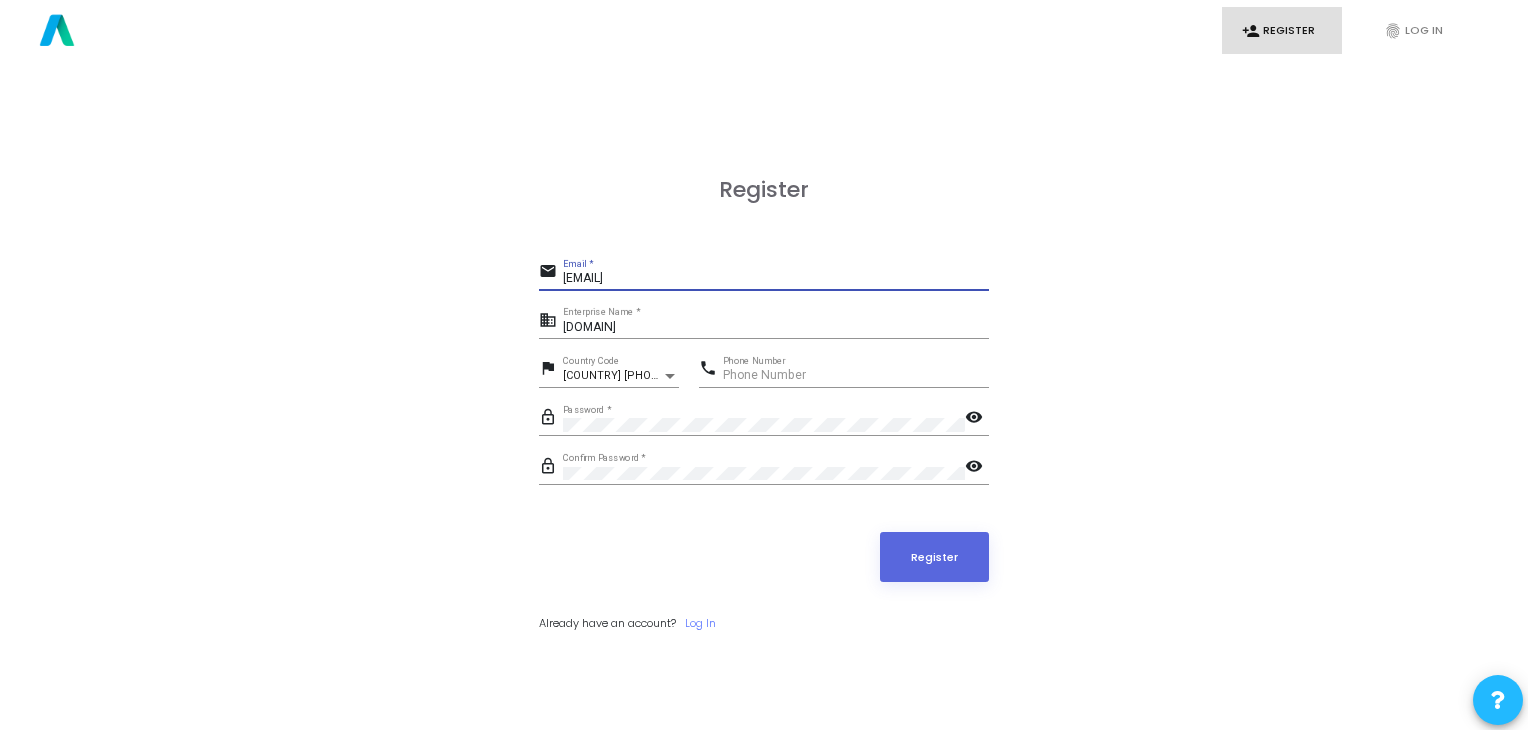 click on "[EMAIL]" at bounding box center [776, 279] 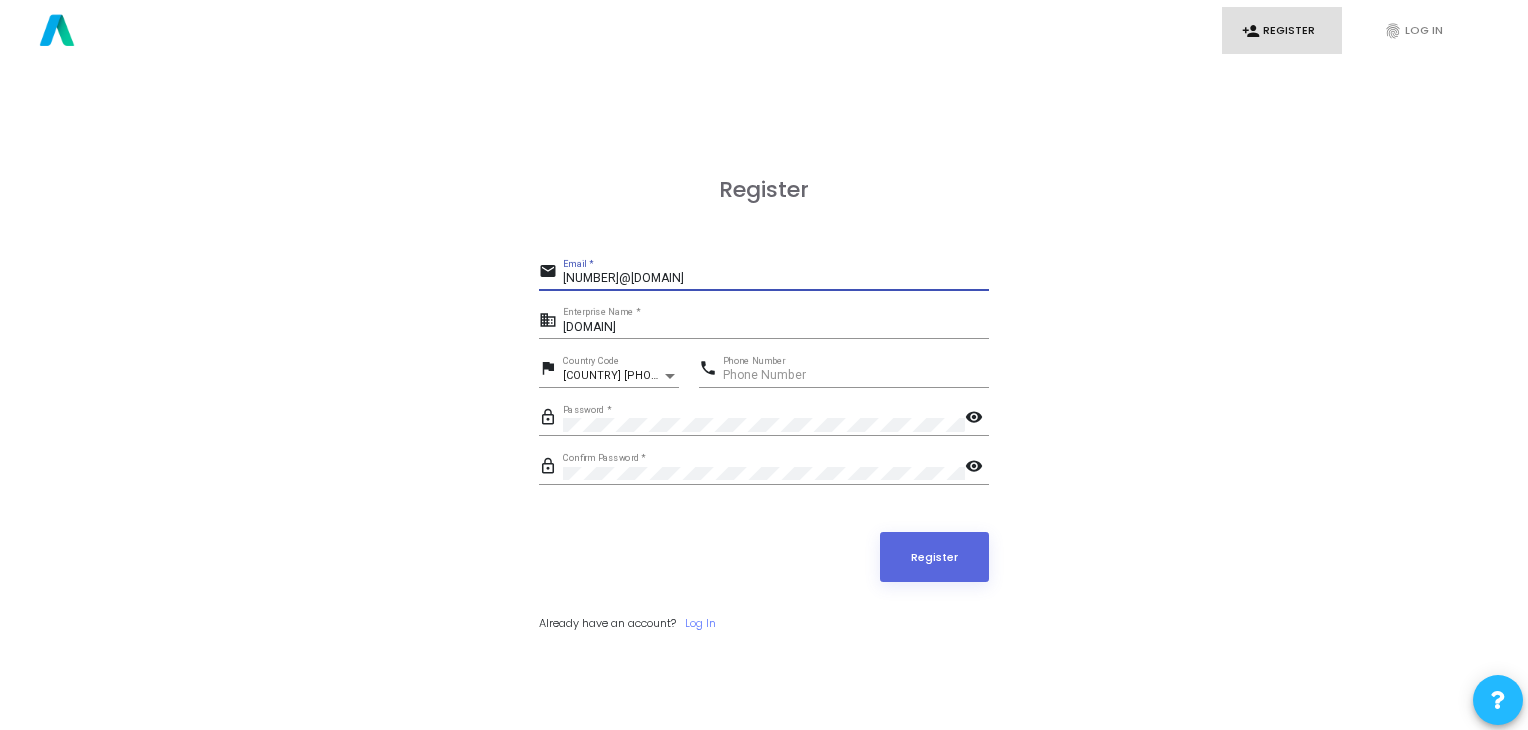 type on "[NUMBER]@[DOMAIN]" 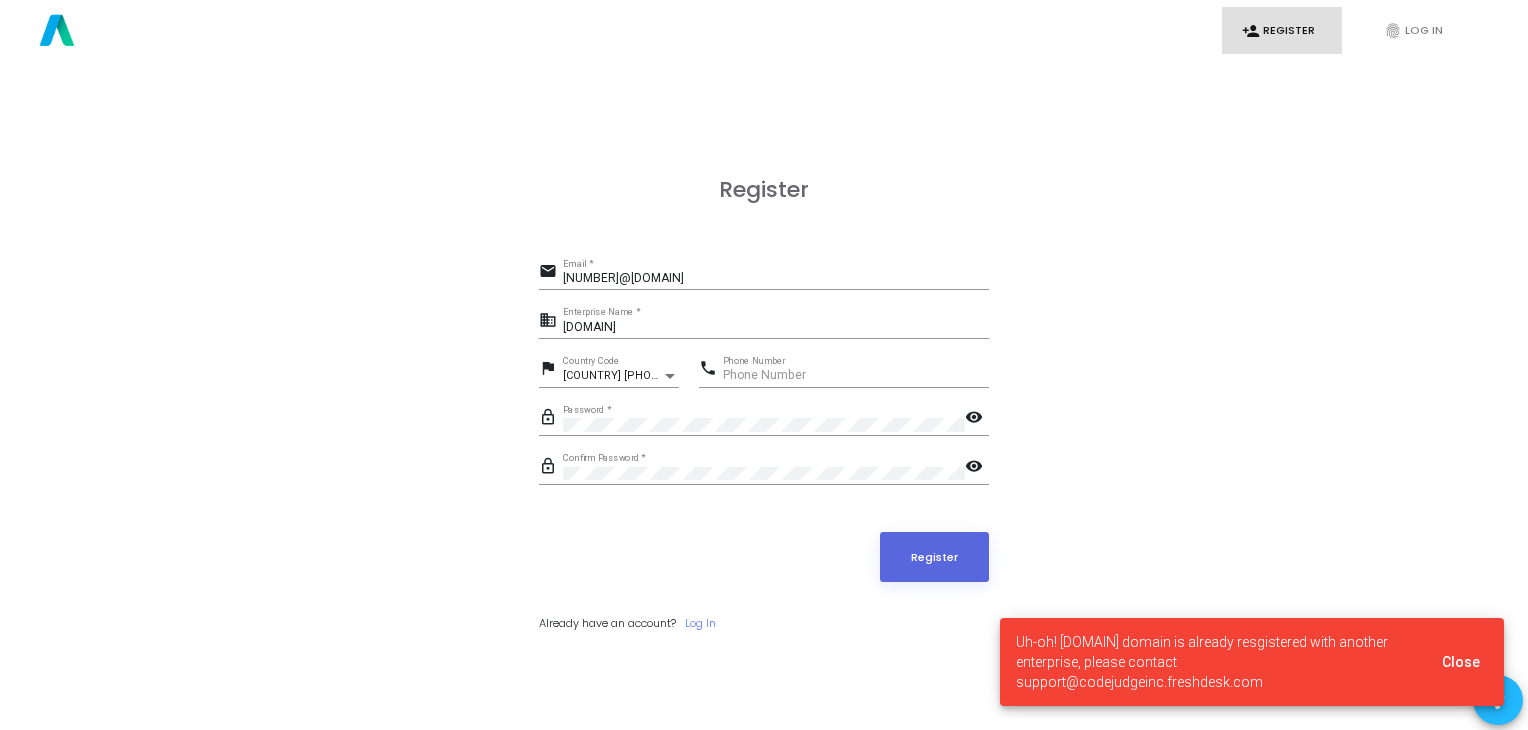 click on "person_add  Register" at bounding box center (1282, 30) 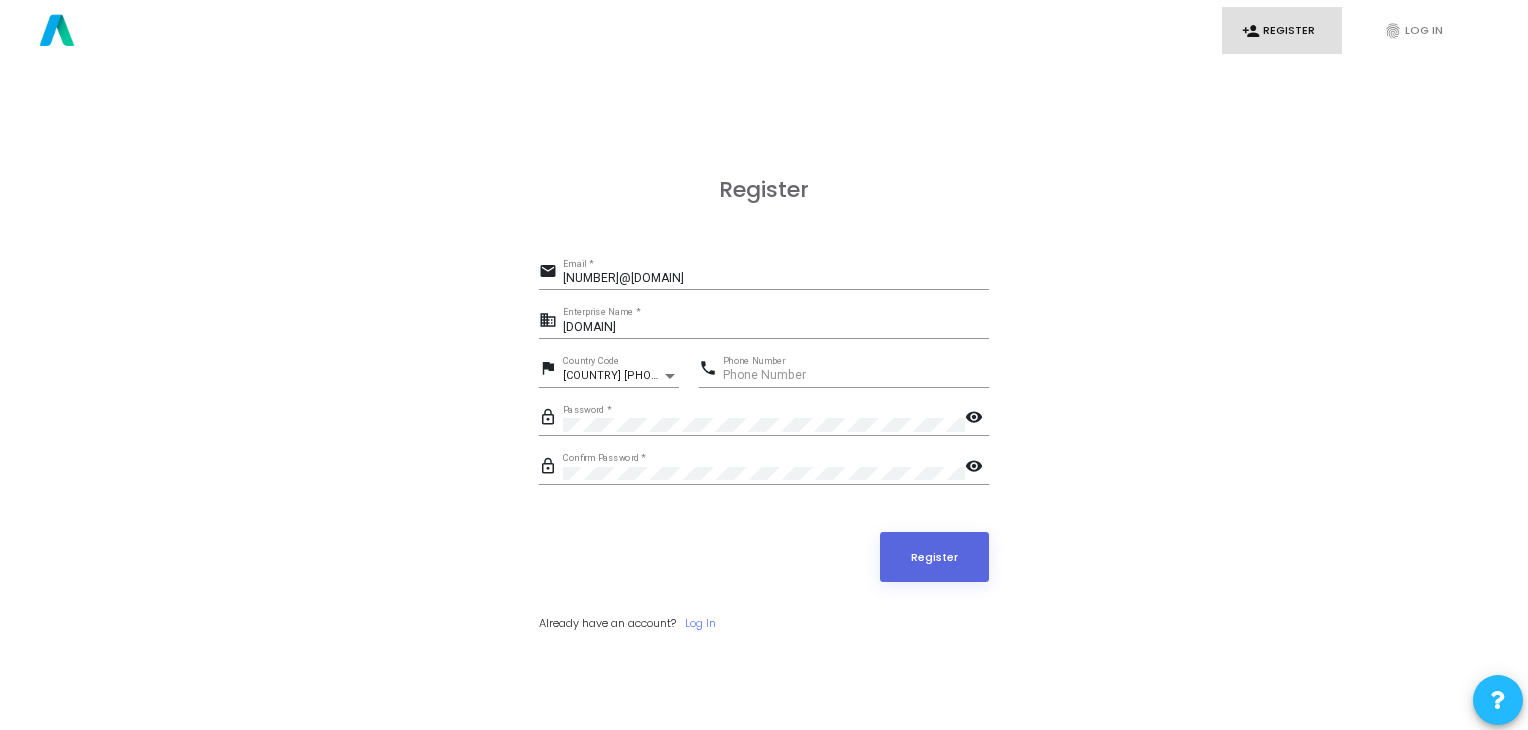 click on "person_add  Register" at bounding box center (1282, 30) 